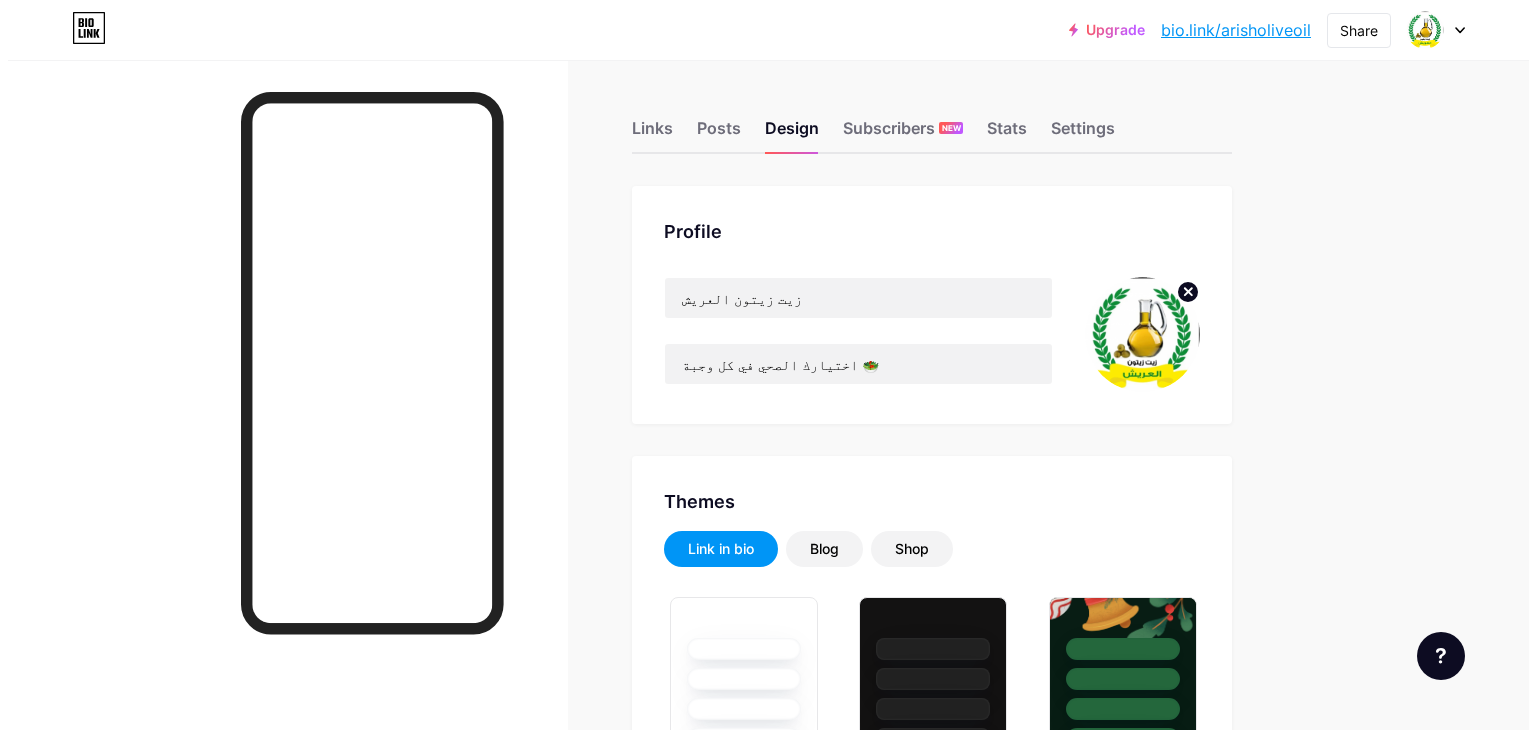scroll, scrollTop: 0, scrollLeft: 0, axis: both 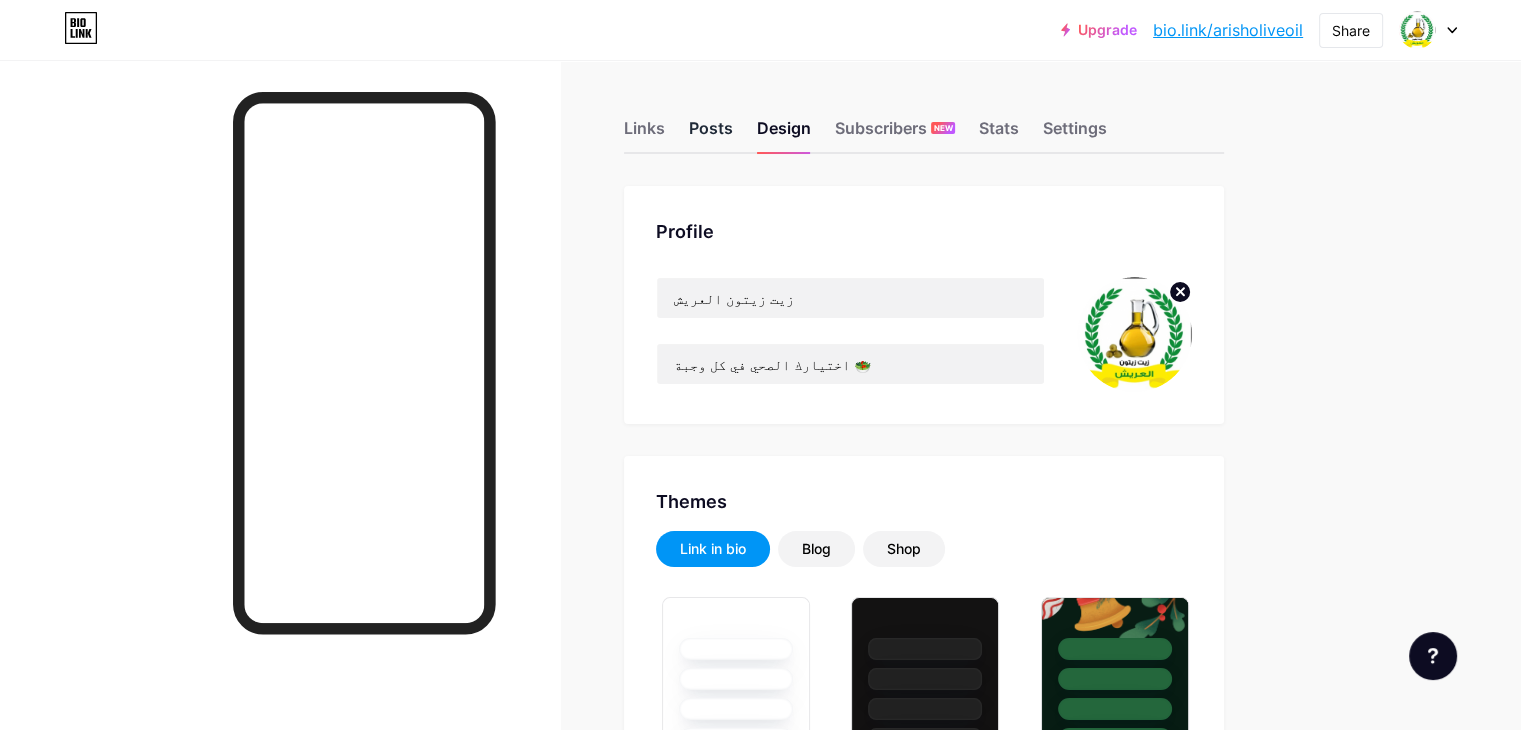 click on "Posts" at bounding box center [711, 134] 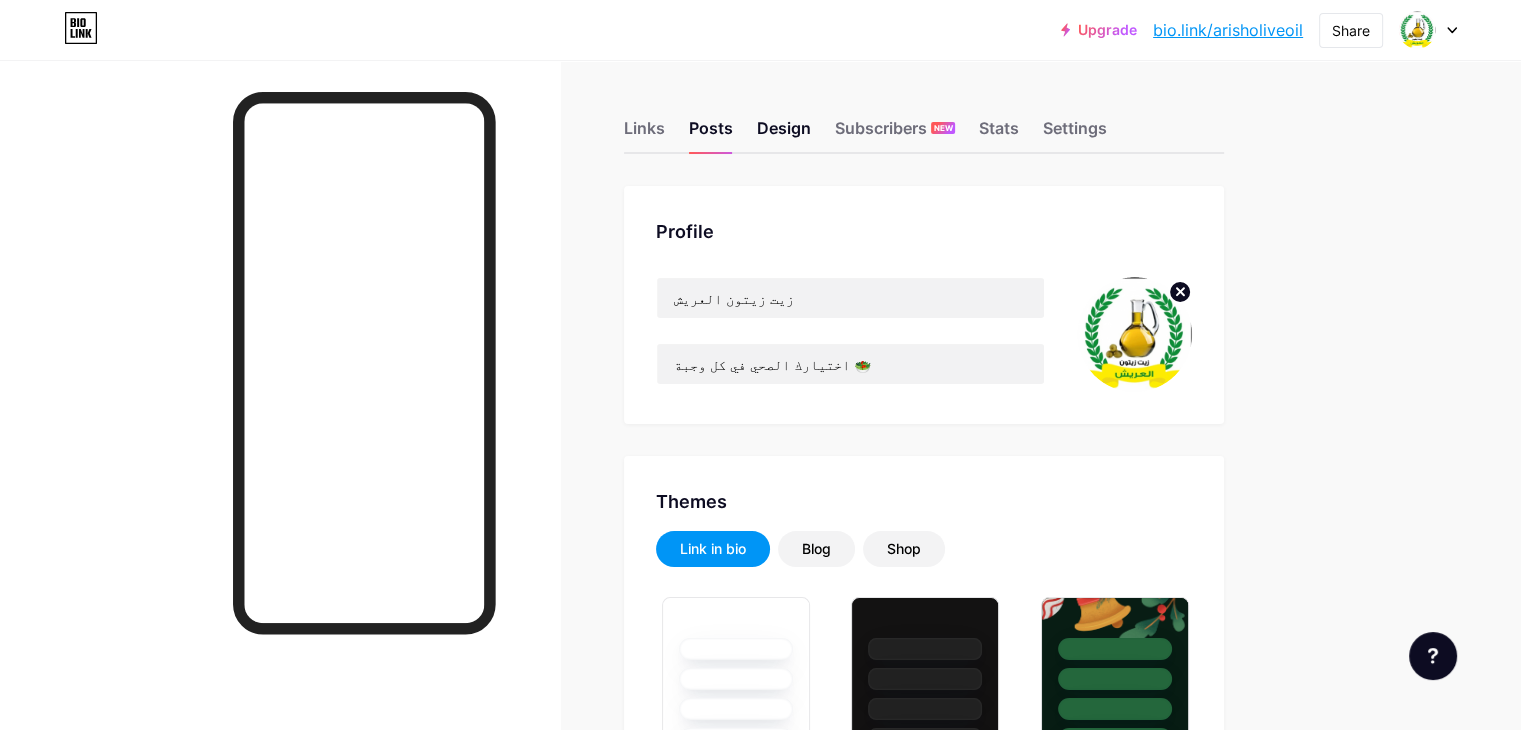 click on "Links
Posts
Design
Subscribers
NEW
Stats
Settings" at bounding box center (924, 119) 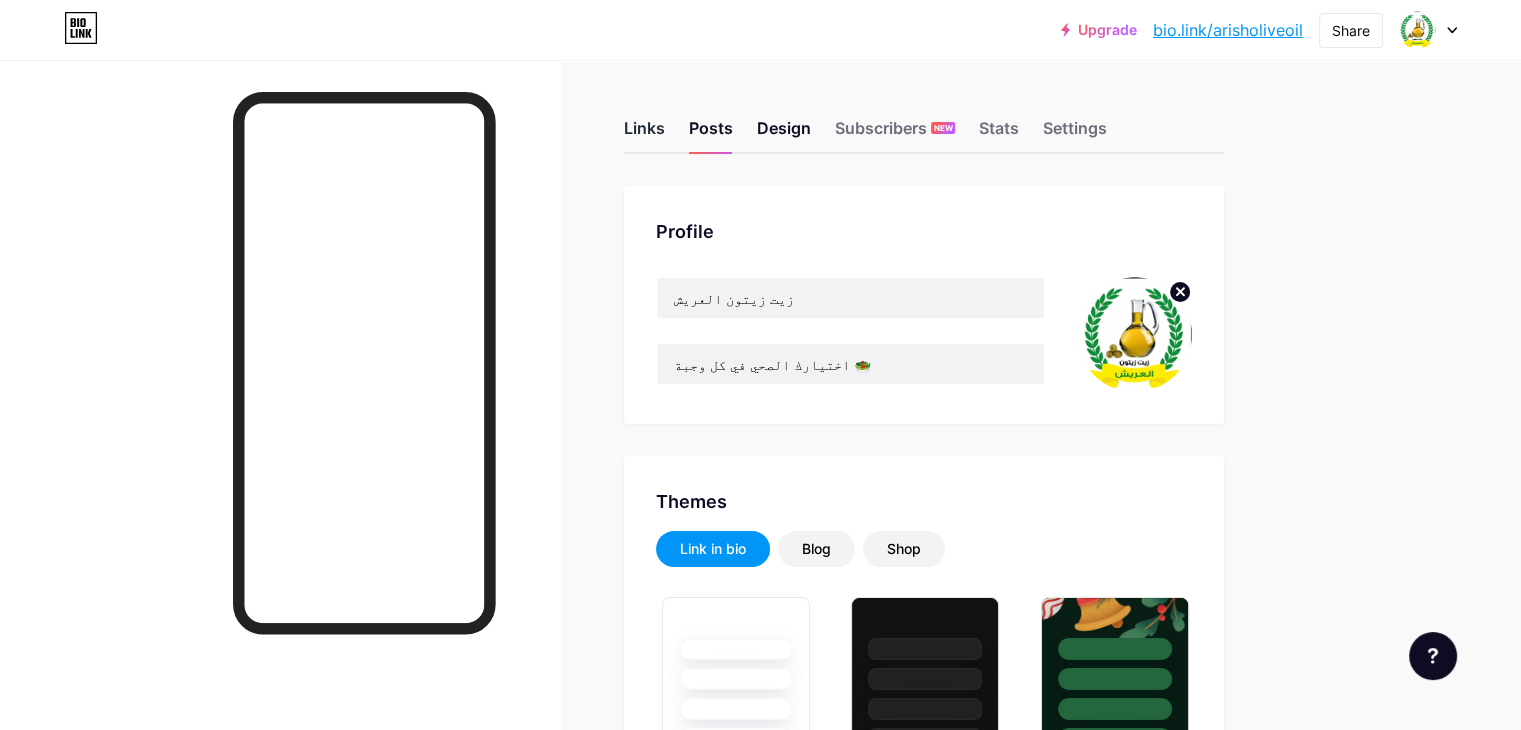 click on "Links" at bounding box center [644, 134] 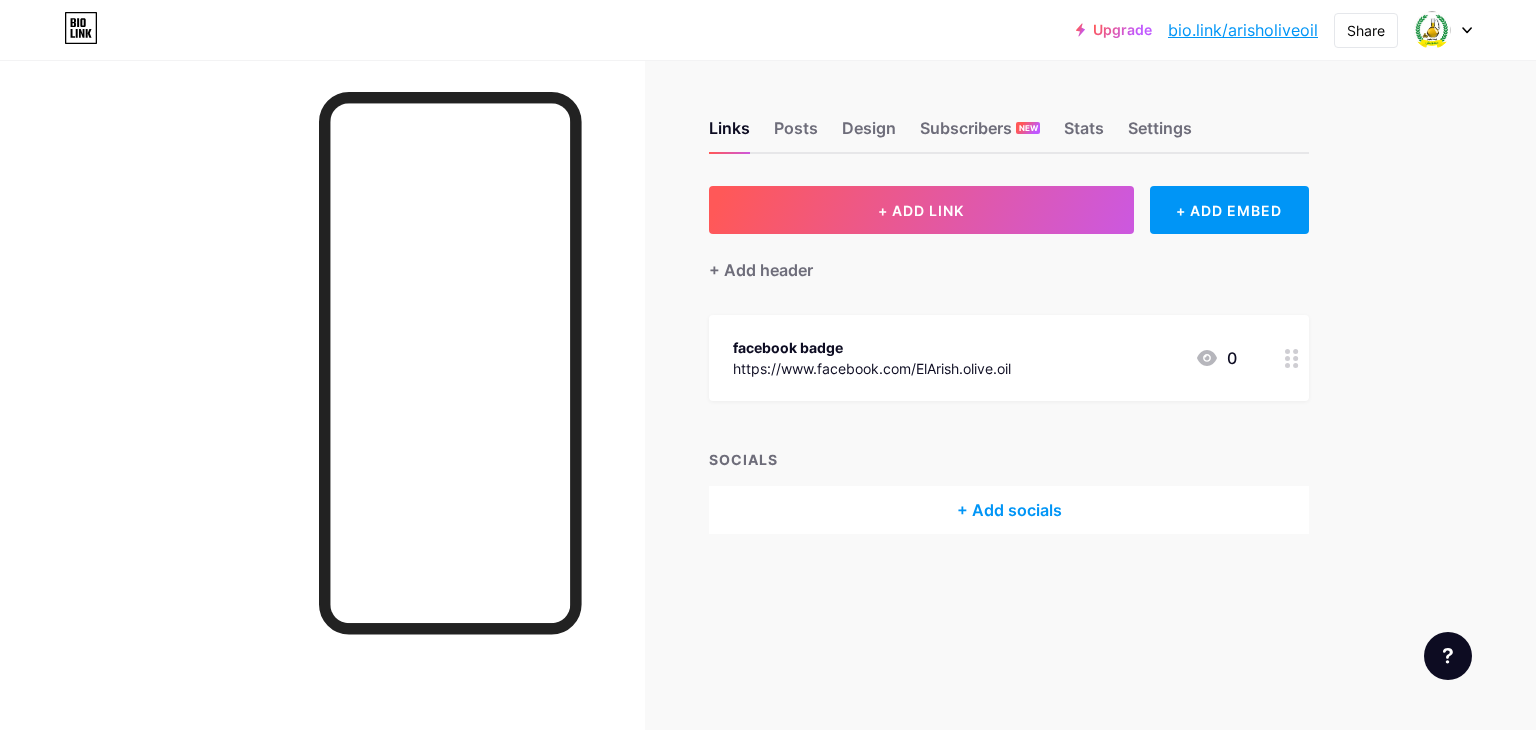 click on "+ Add socials" at bounding box center [1009, 510] 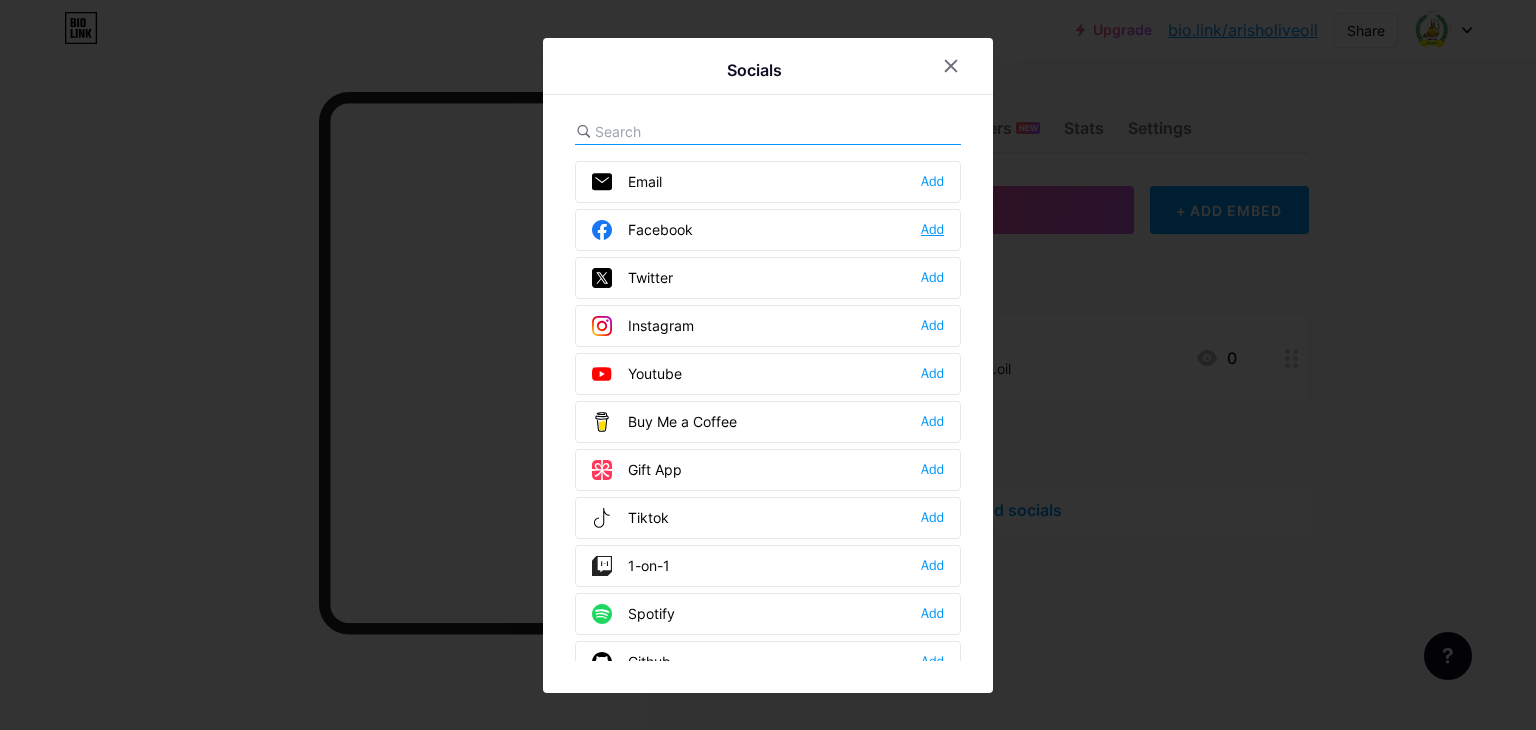 click on "Add" at bounding box center (932, 230) 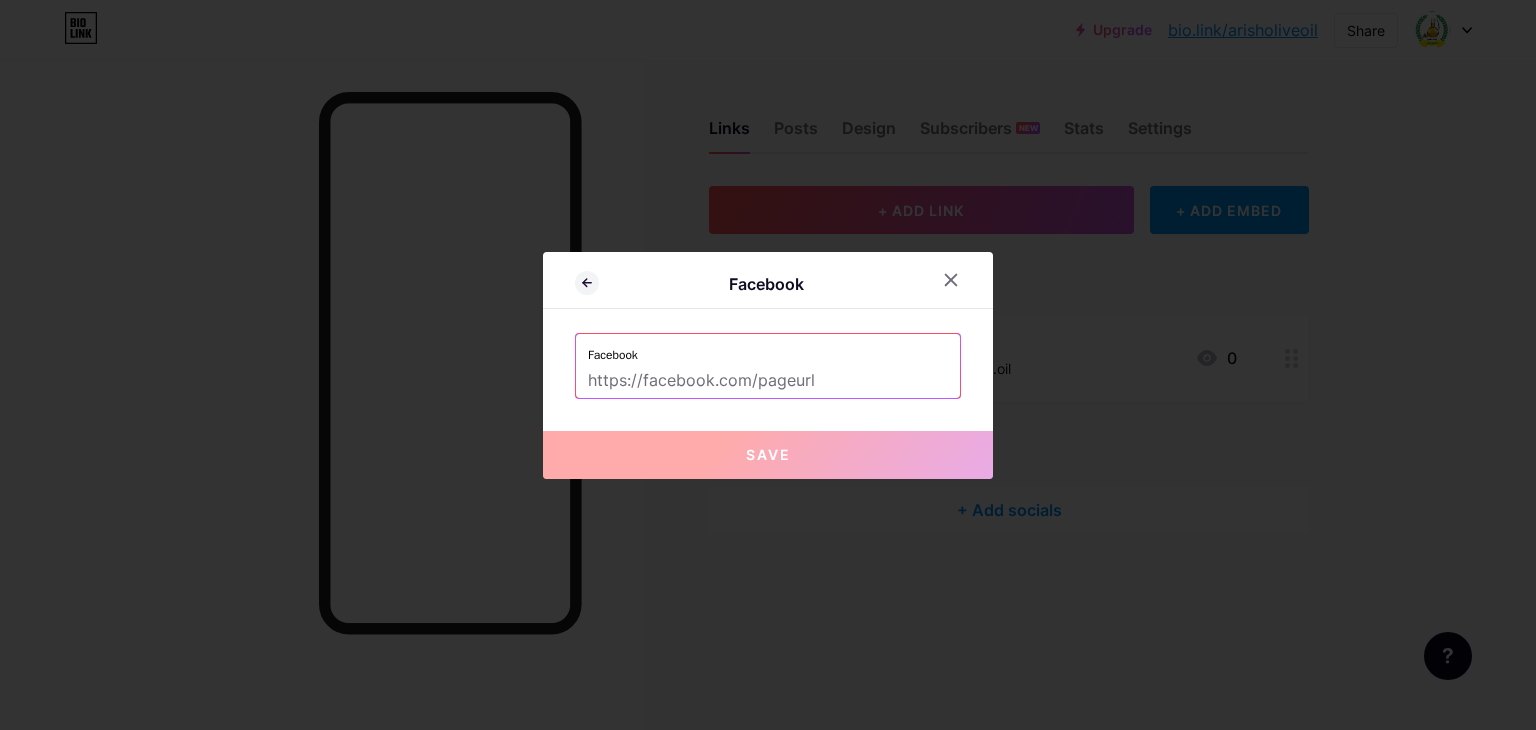 click at bounding box center (768, 381) 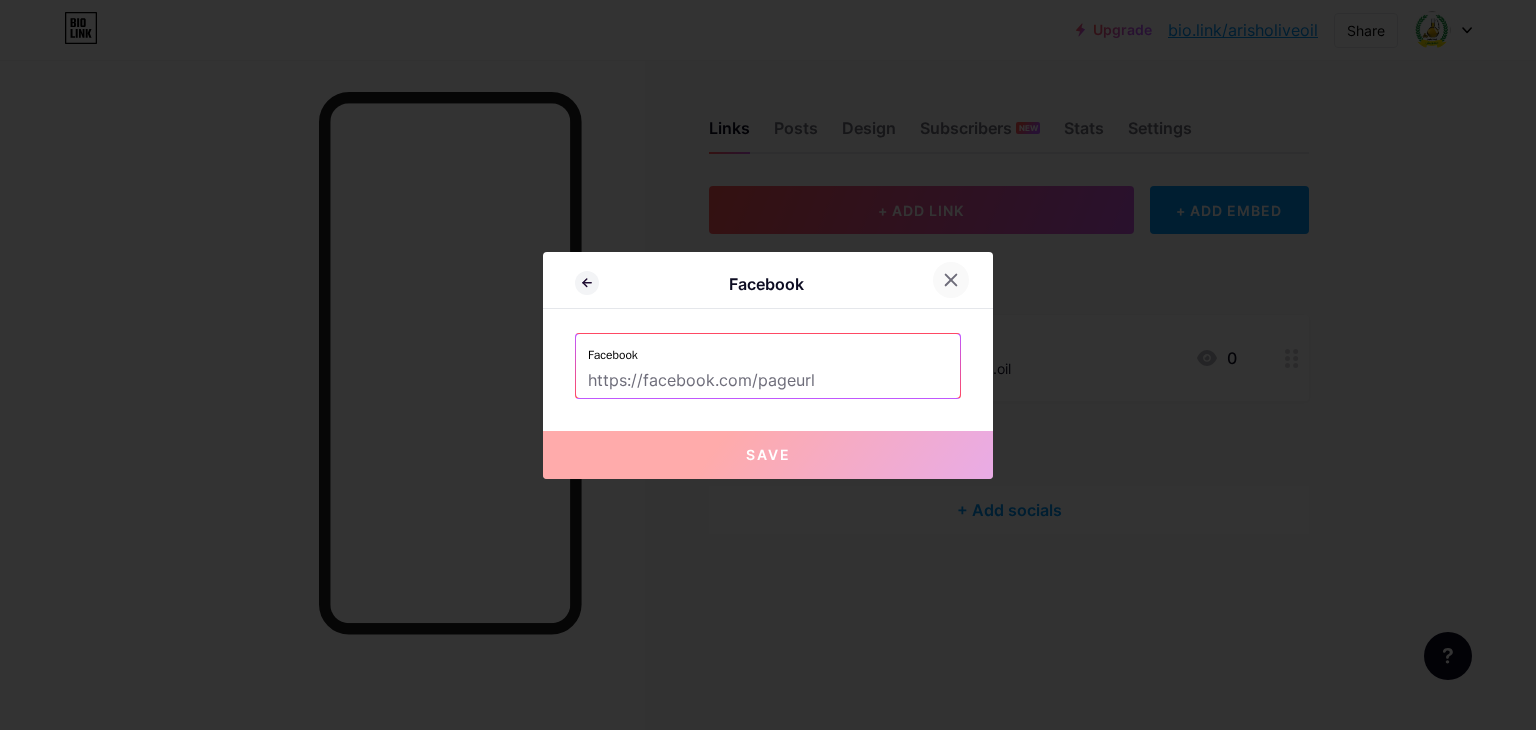 click 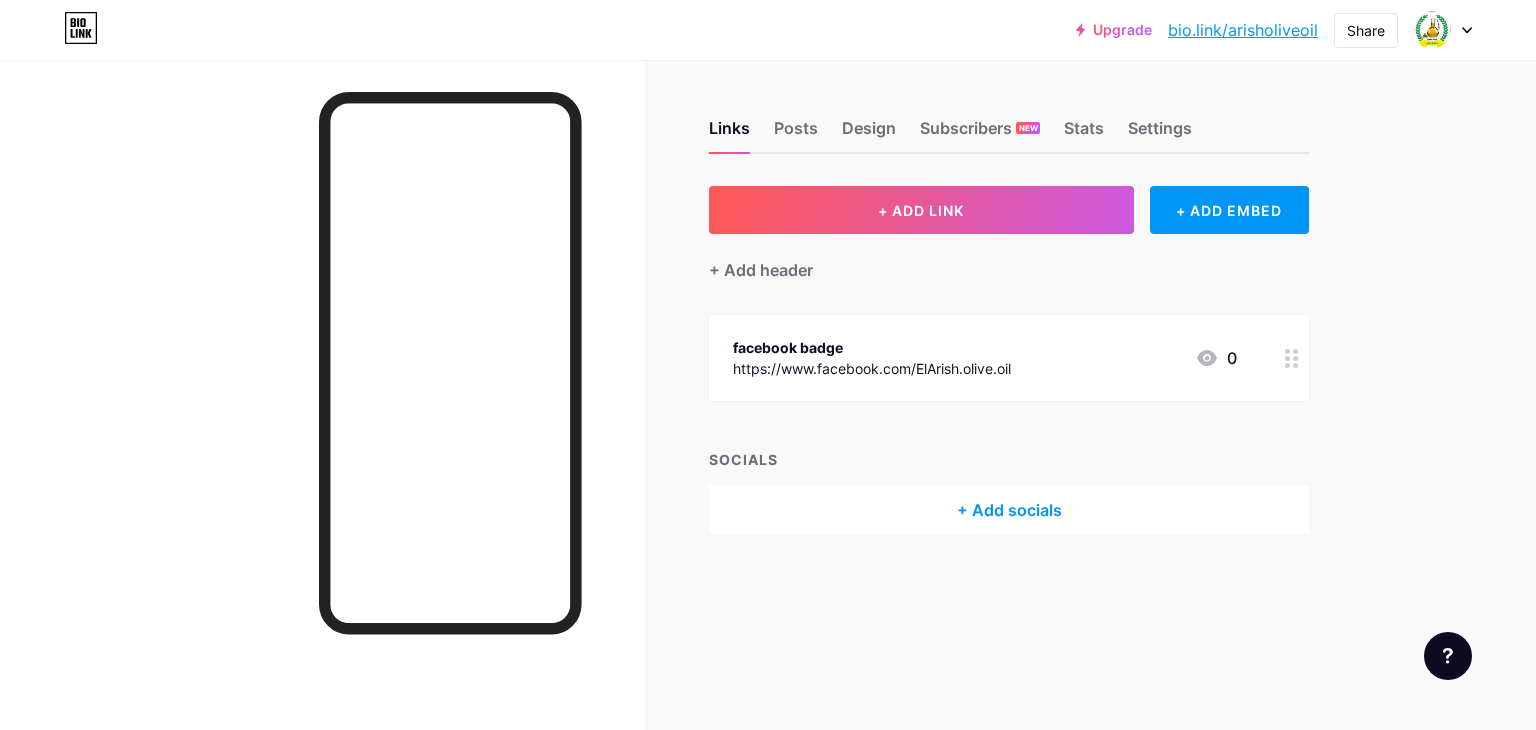click on "+ Add socials" at bounding box center [1009, 510] 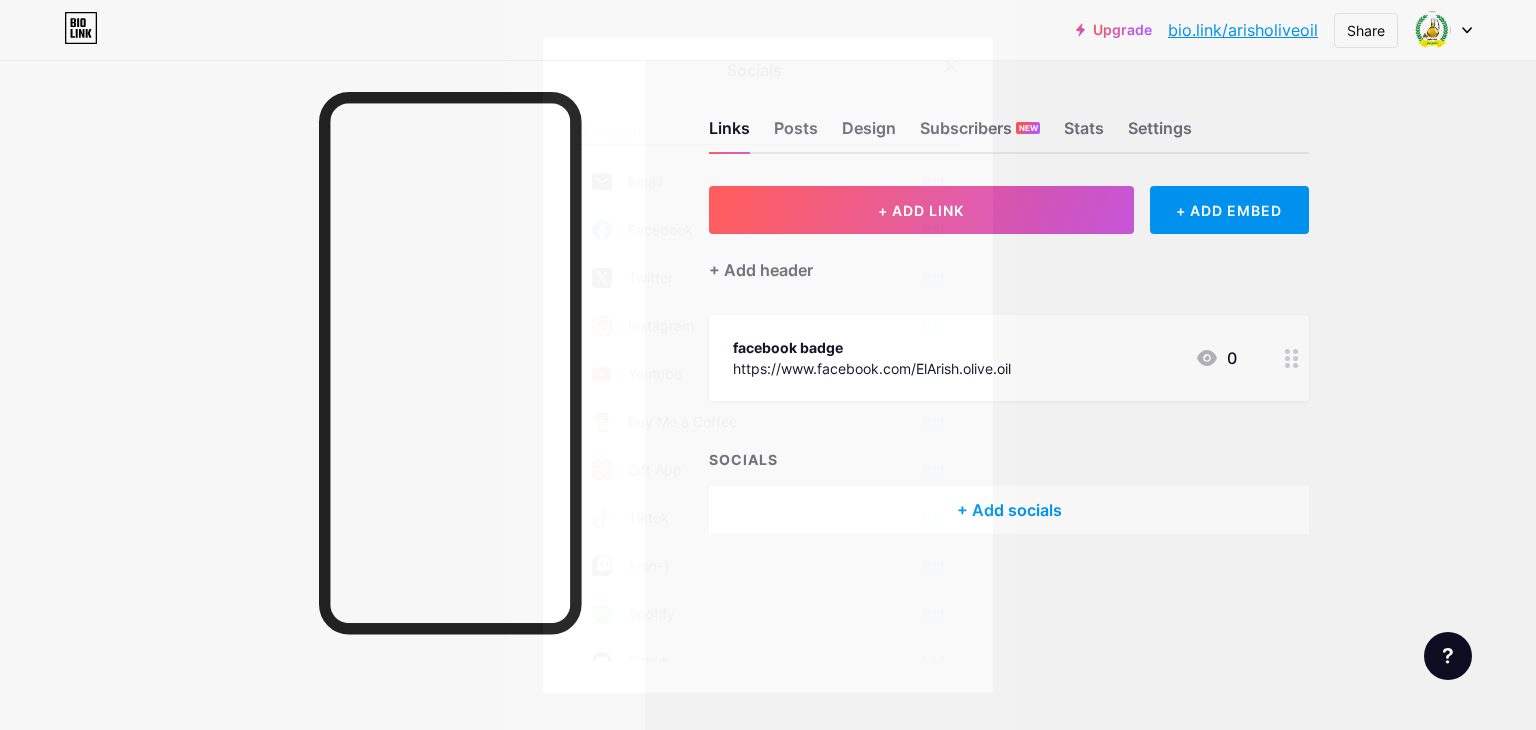click on "Add" at bounding box center [932, 230] 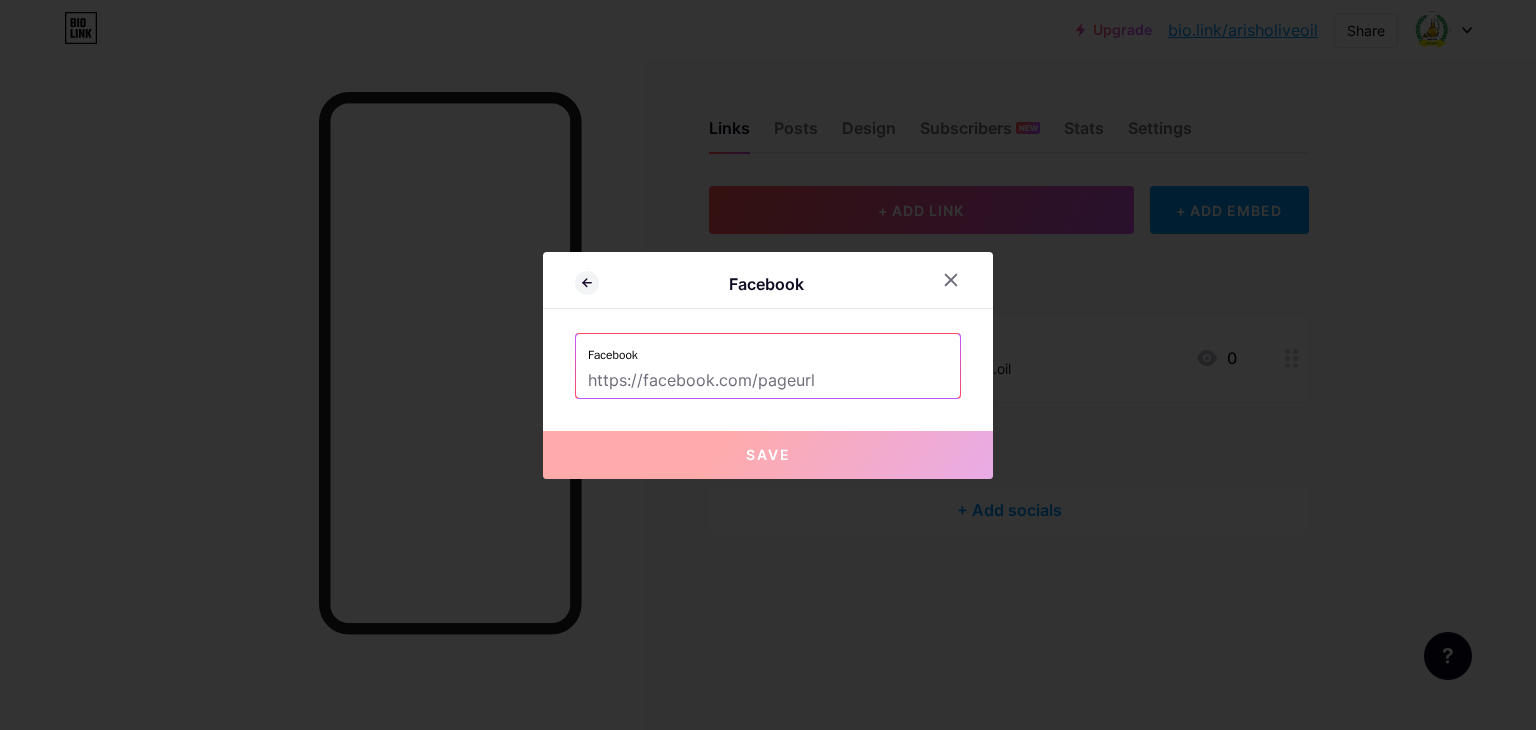 click at bounding box center (768, 381) 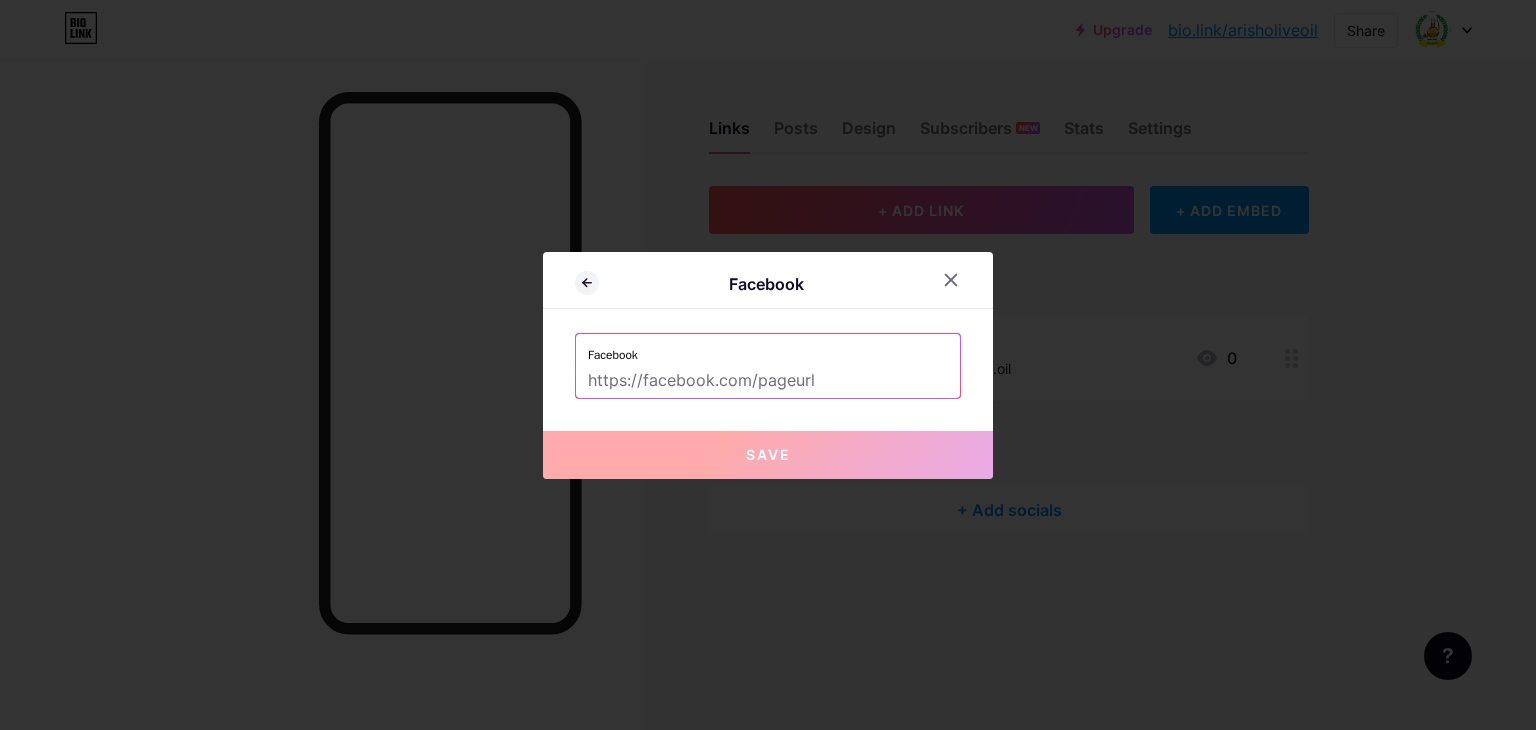 paste on "https://www.facebook.com/mhmwd.zyt.zytwn?mibextid=ZbWKwL" 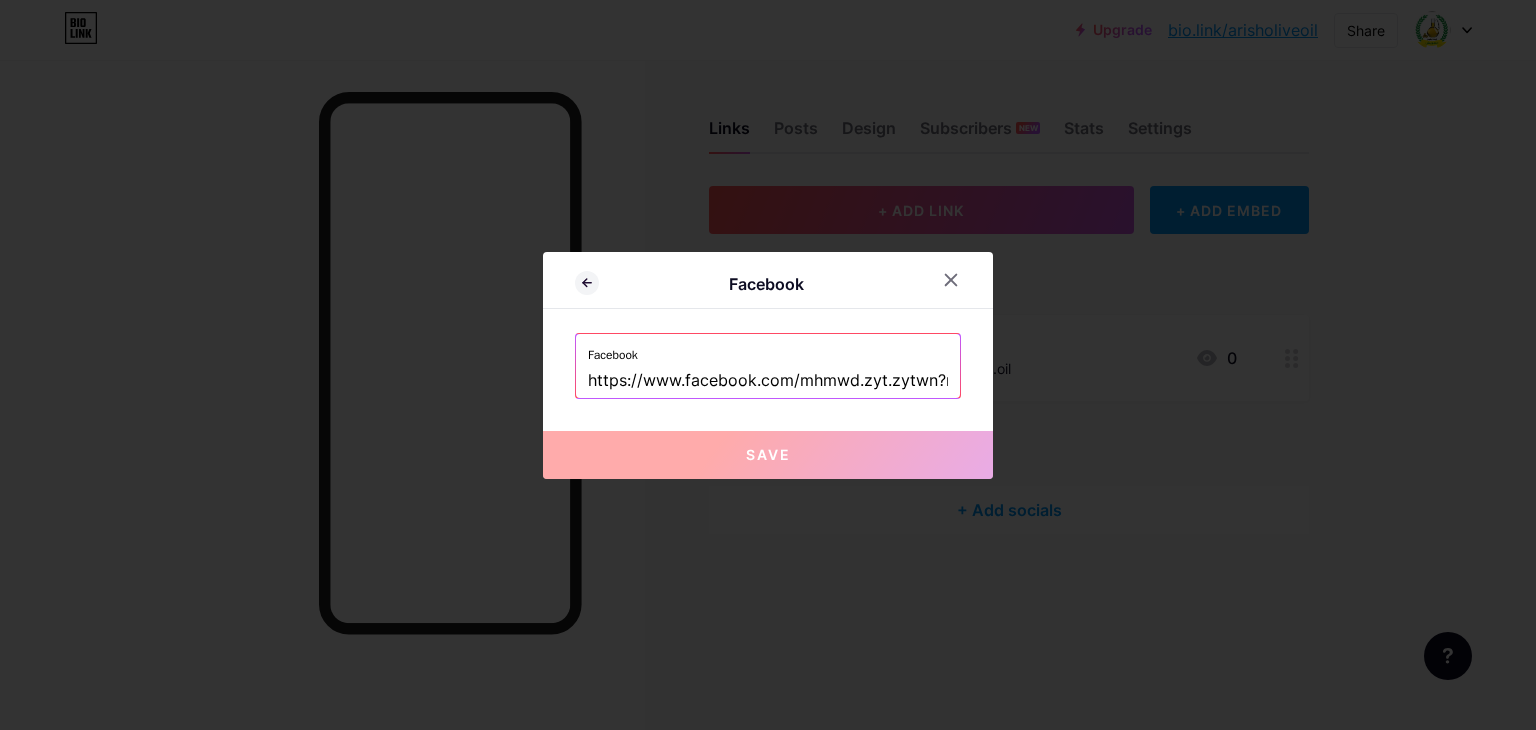 scroll, scrollTop: 0, scrollLeft: 136, axis: horizontal 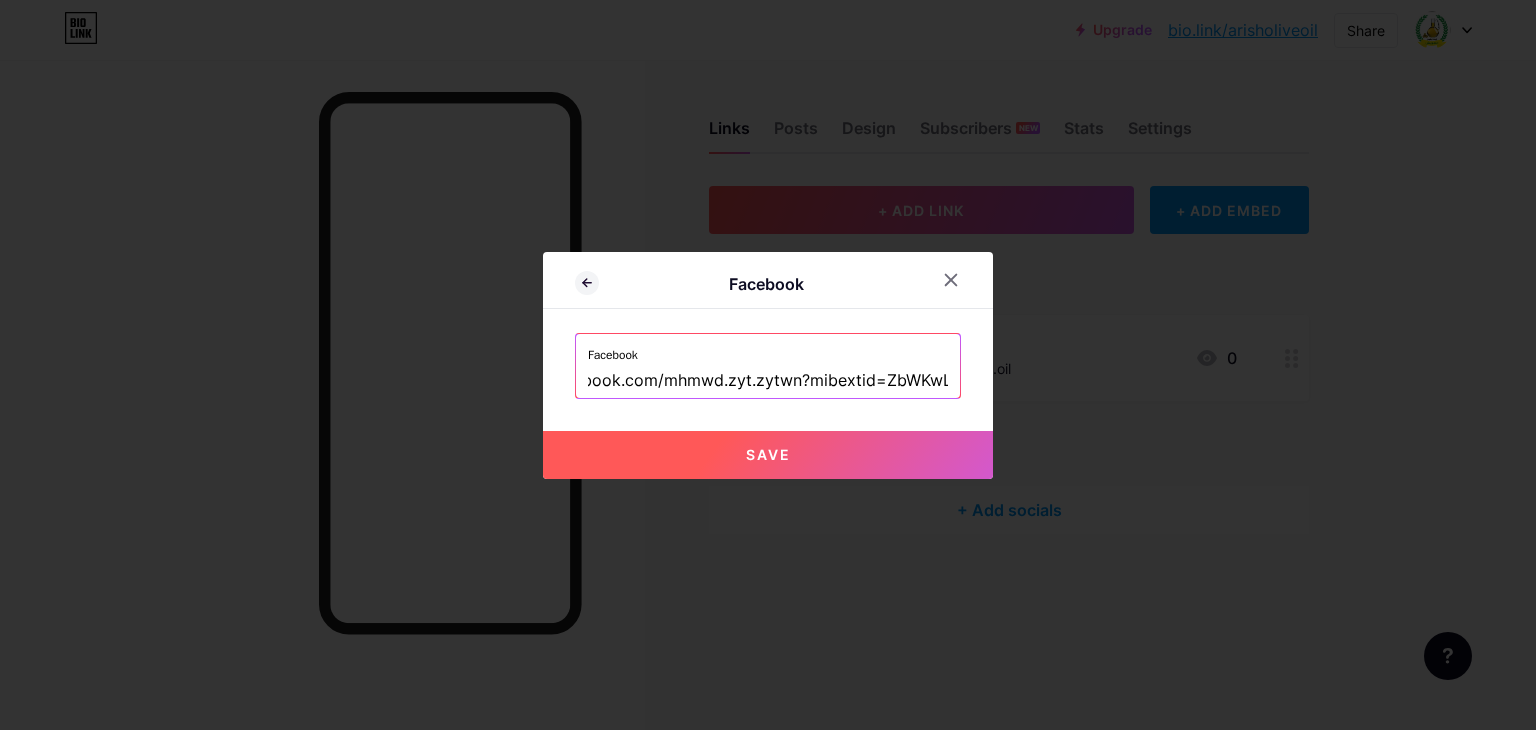 type on "https://www.facebook.com/mhmwd.zyt.zytwn?mibextid=ZbWKwL" 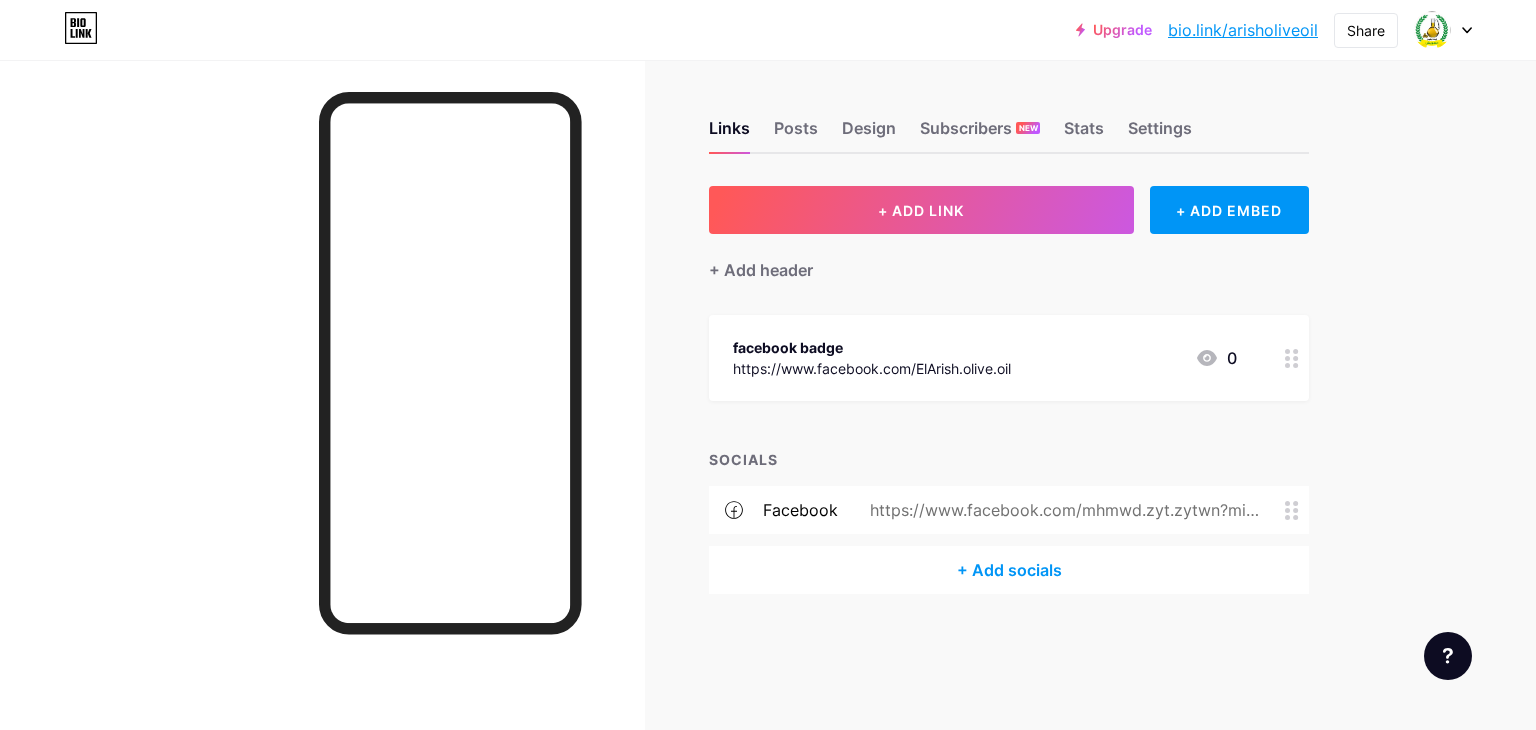 click 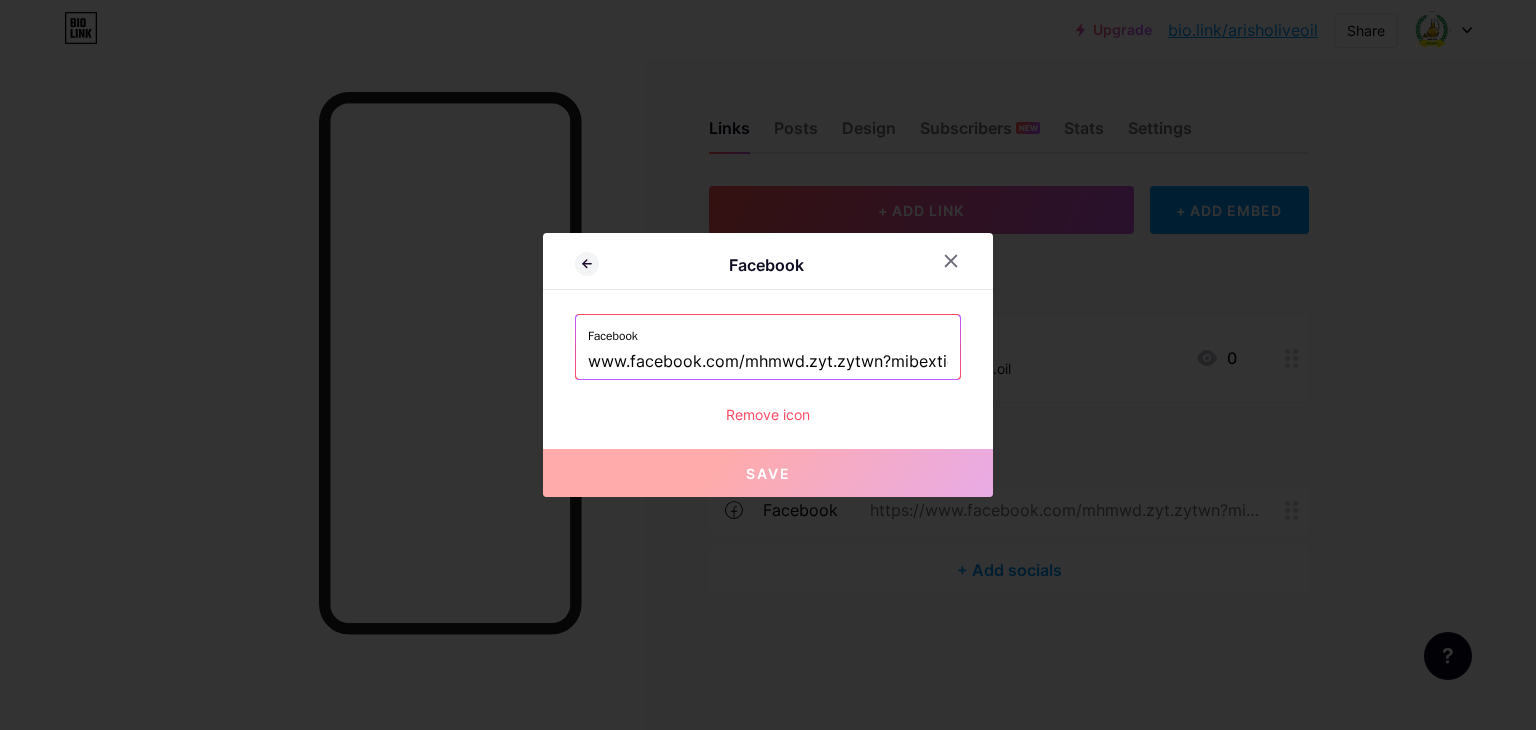 click on "Remove icon" at bounding box center (768, 414) 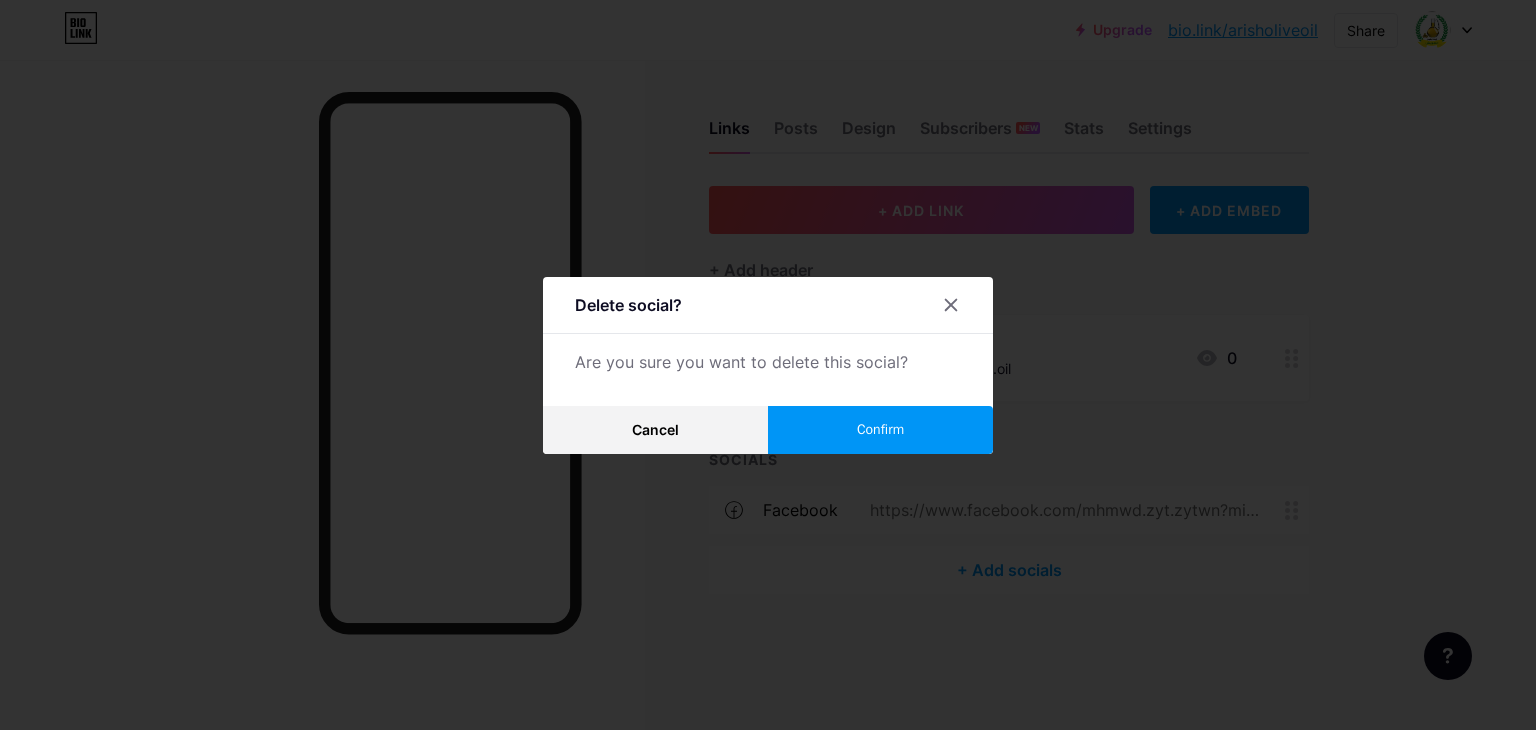 click on "Confirm" at bounding box center (880, 430) 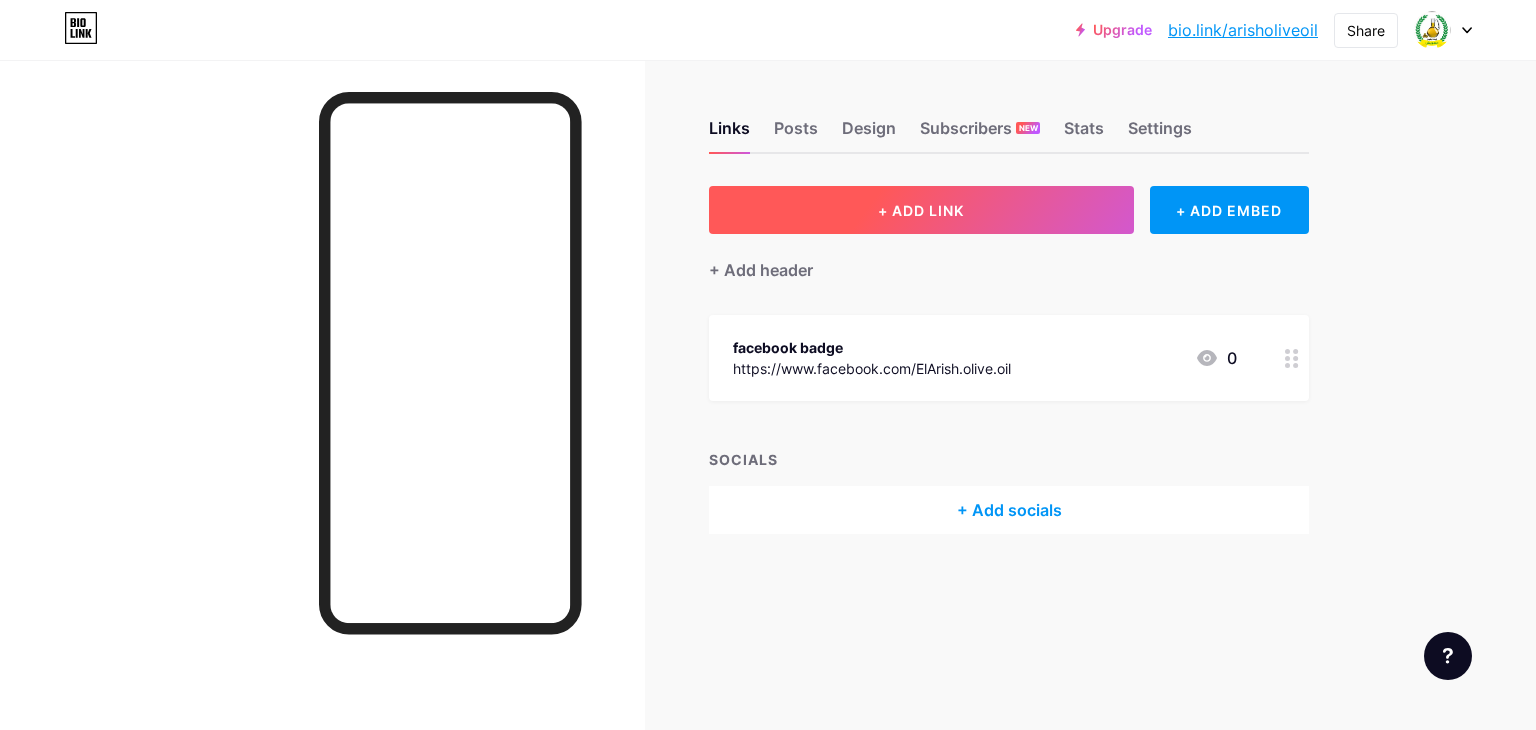 click on "+ ADD LINK" at bounding box center (921, 210) 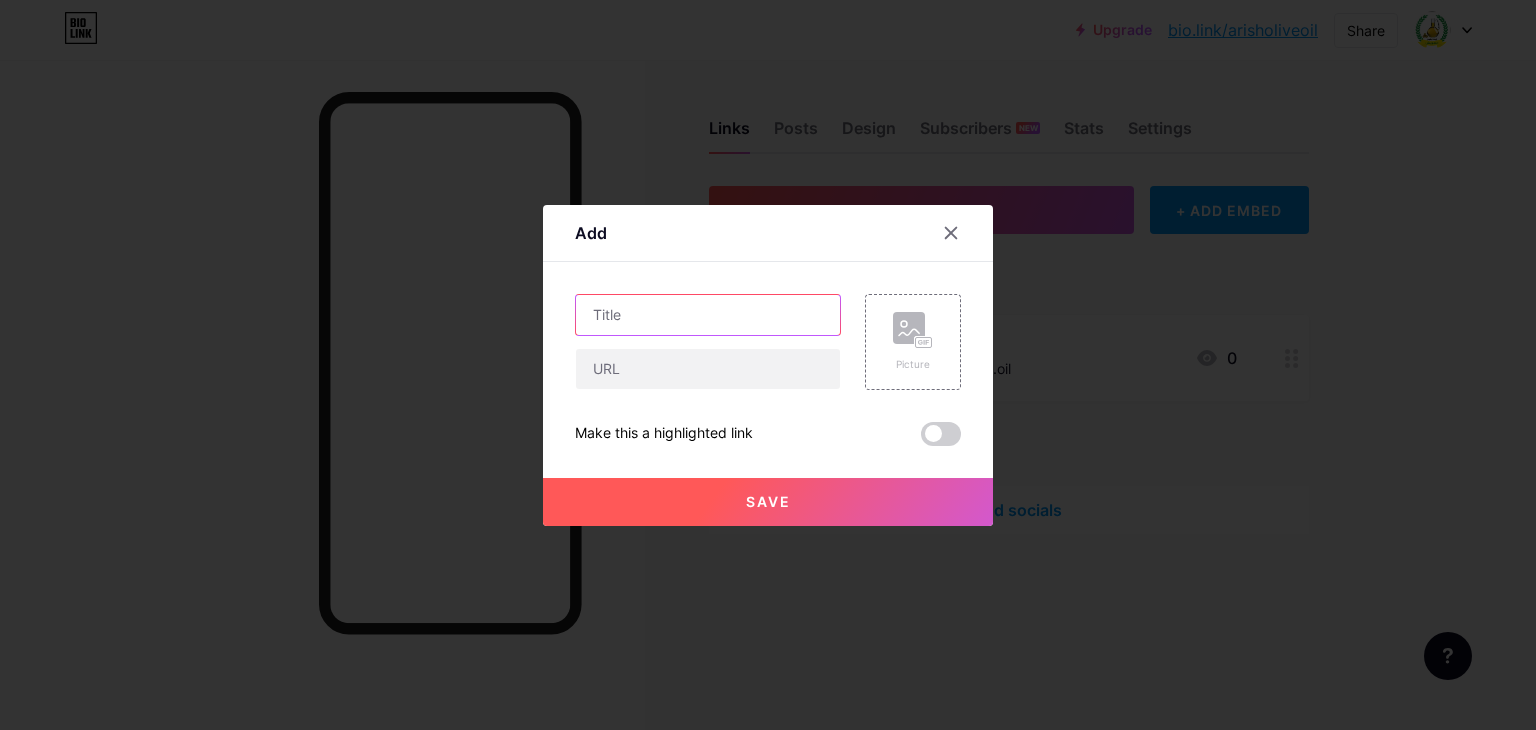 click at bounding box center [708, 315] 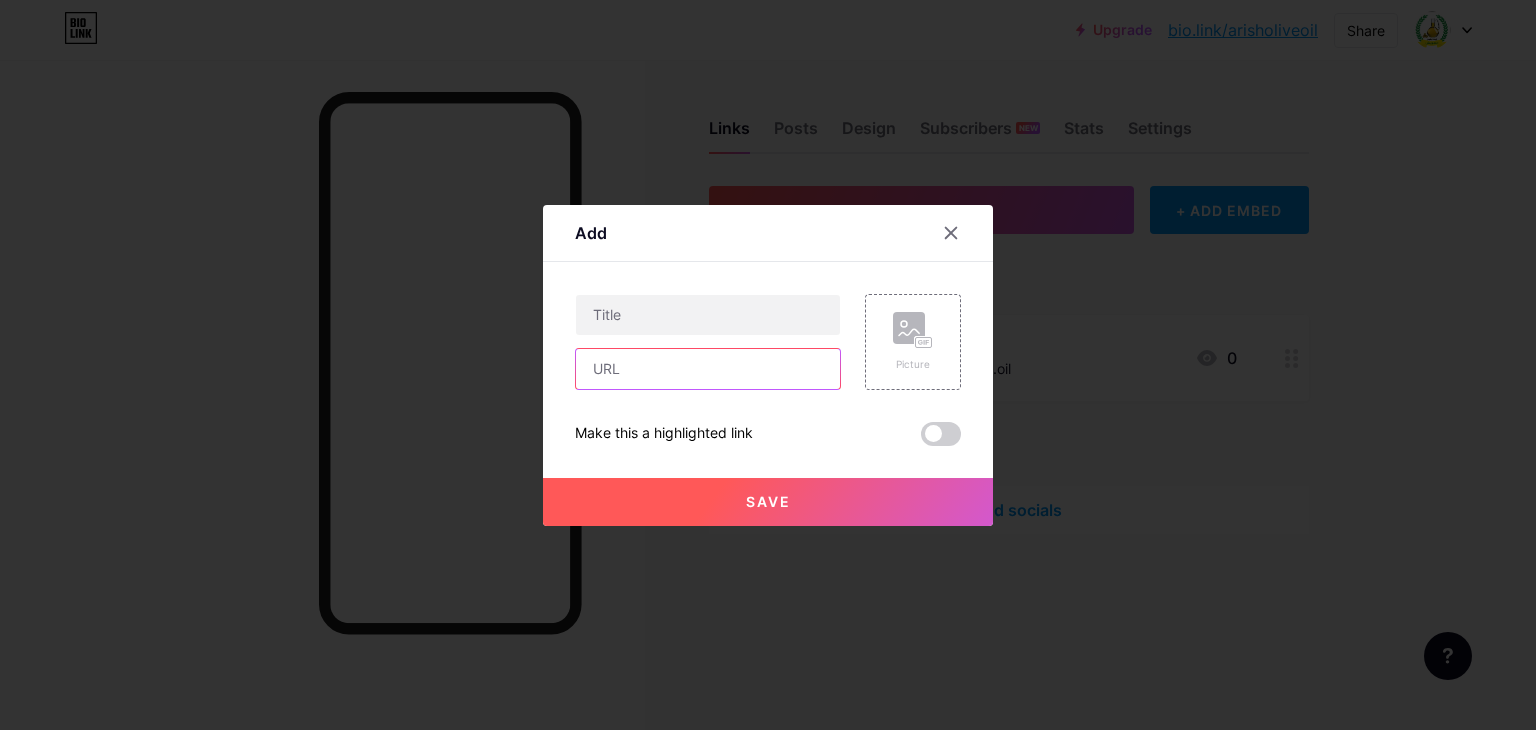 click at bounding box center (708, 369) 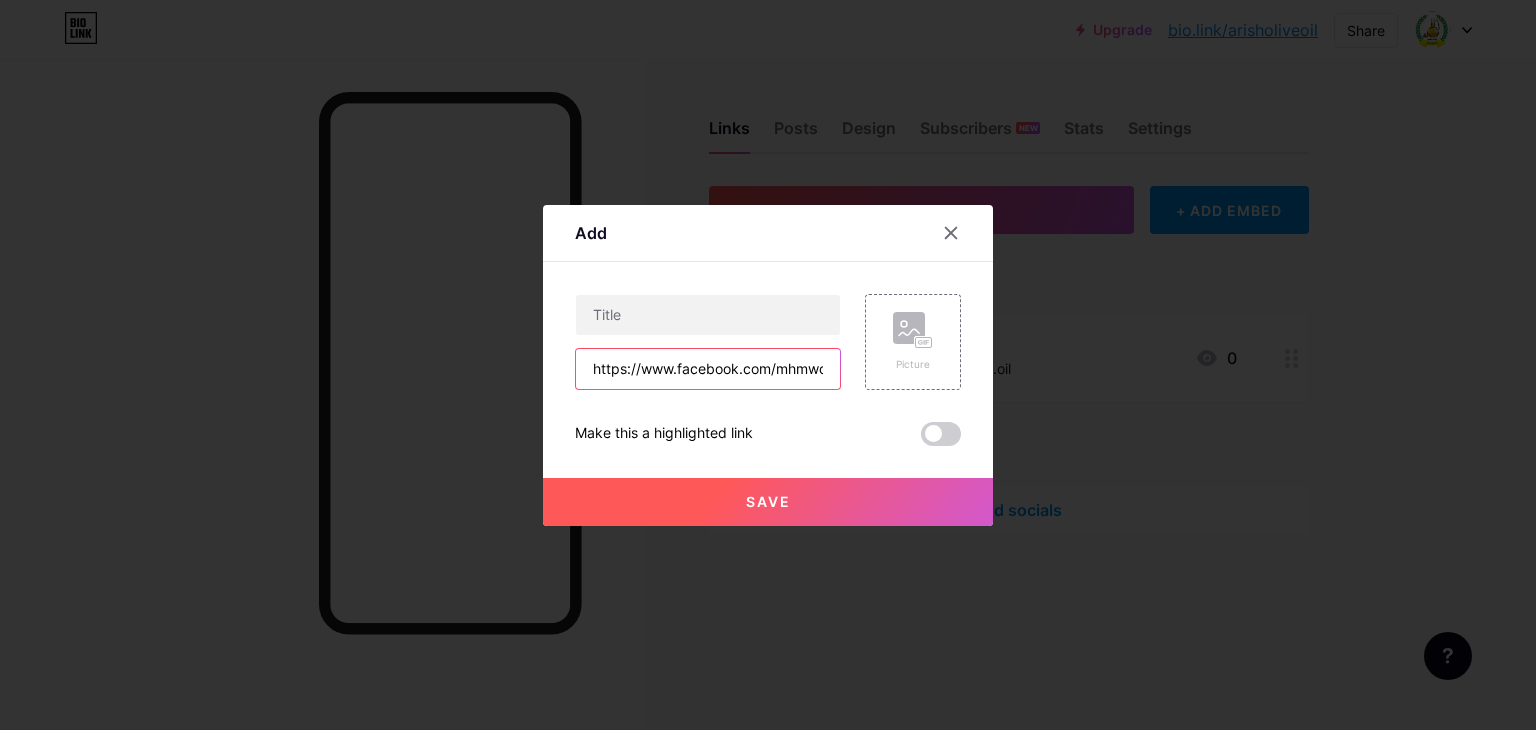 scroll, scrollTop: 0, scrollLeft: 204, axis: horizontal 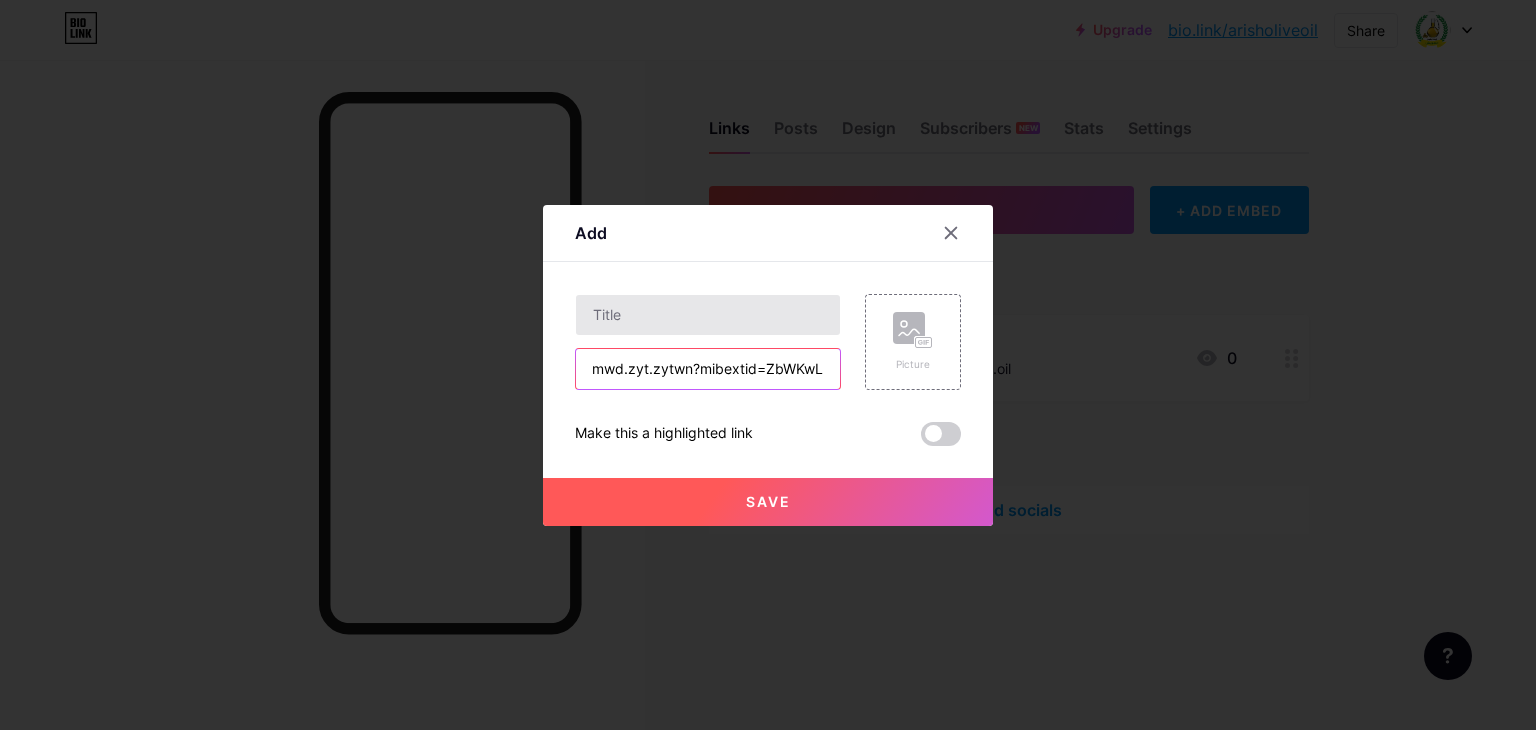type on "https://www.facebook.com/mhmwd.zyt.zytwn?mibextid=ZbWKwL" 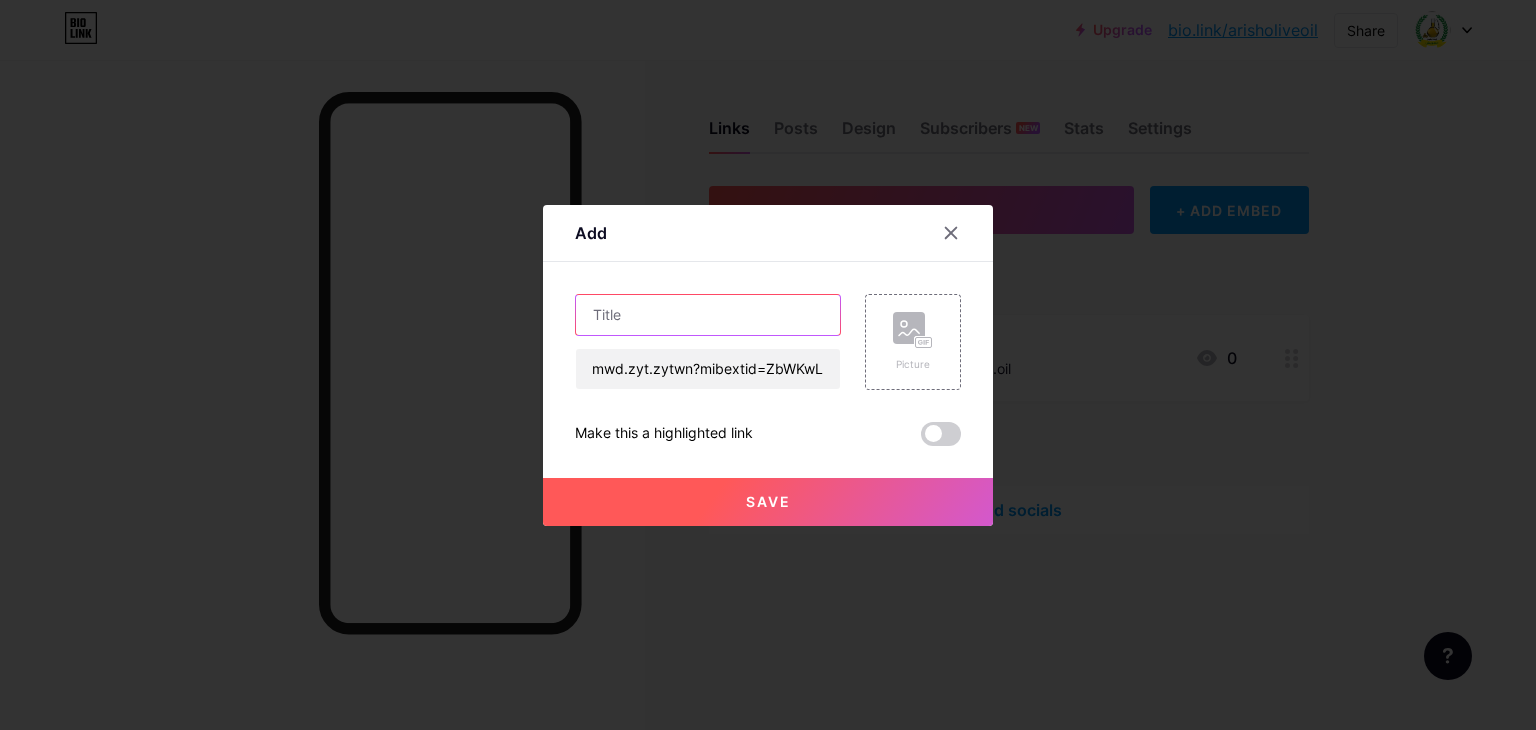 click at bounding box center (708, 315) 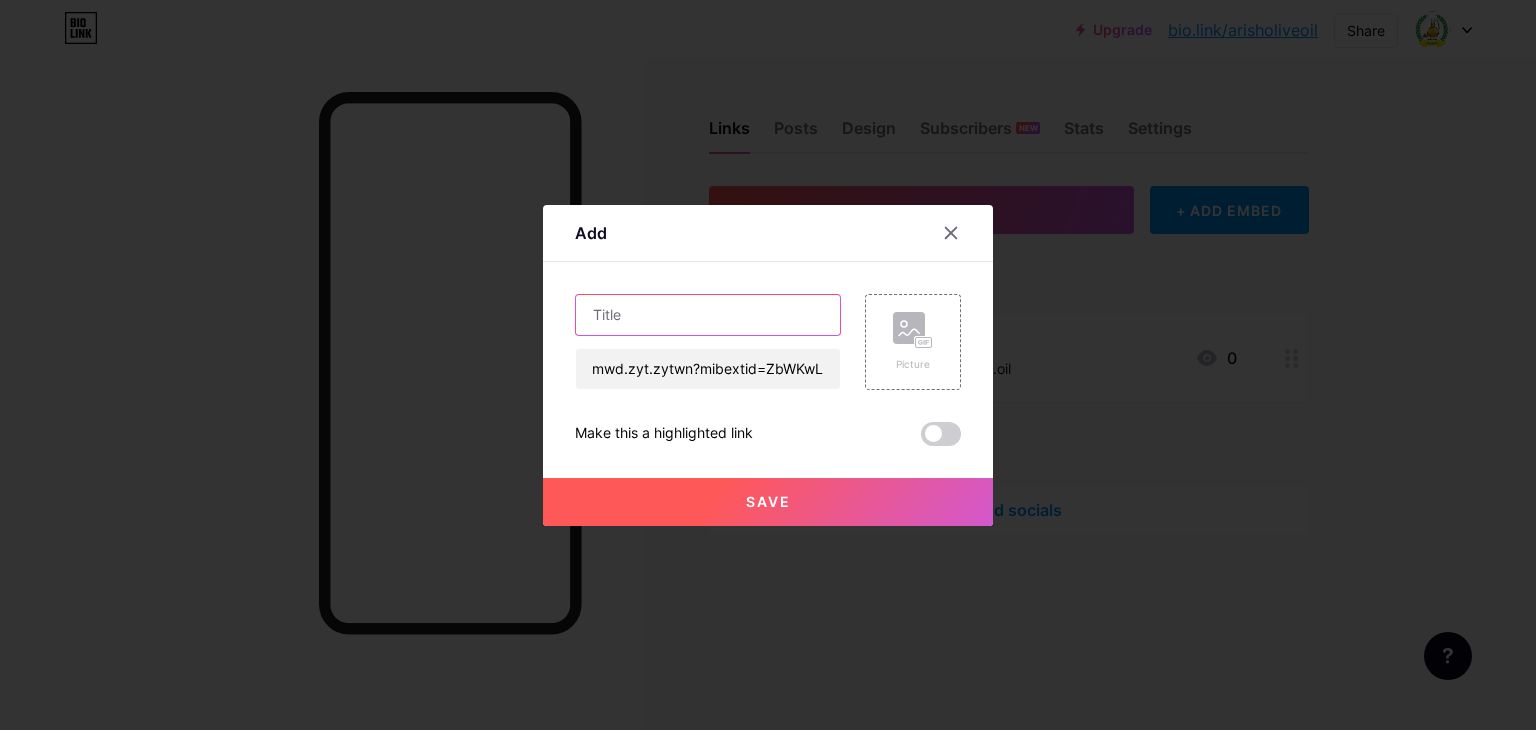scroll, scrollTop: 0, scrollLeft: 0, axis: both 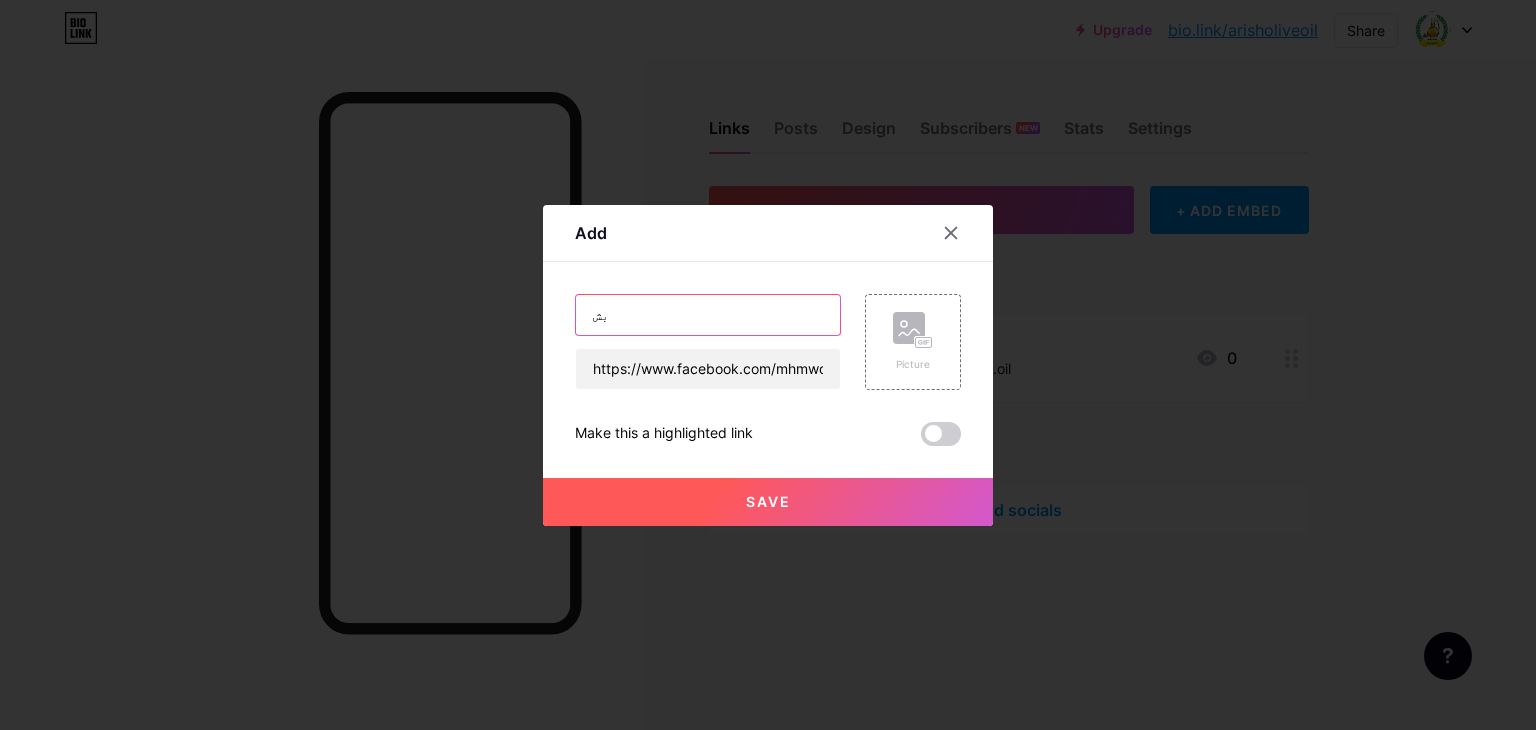 type on "ب" 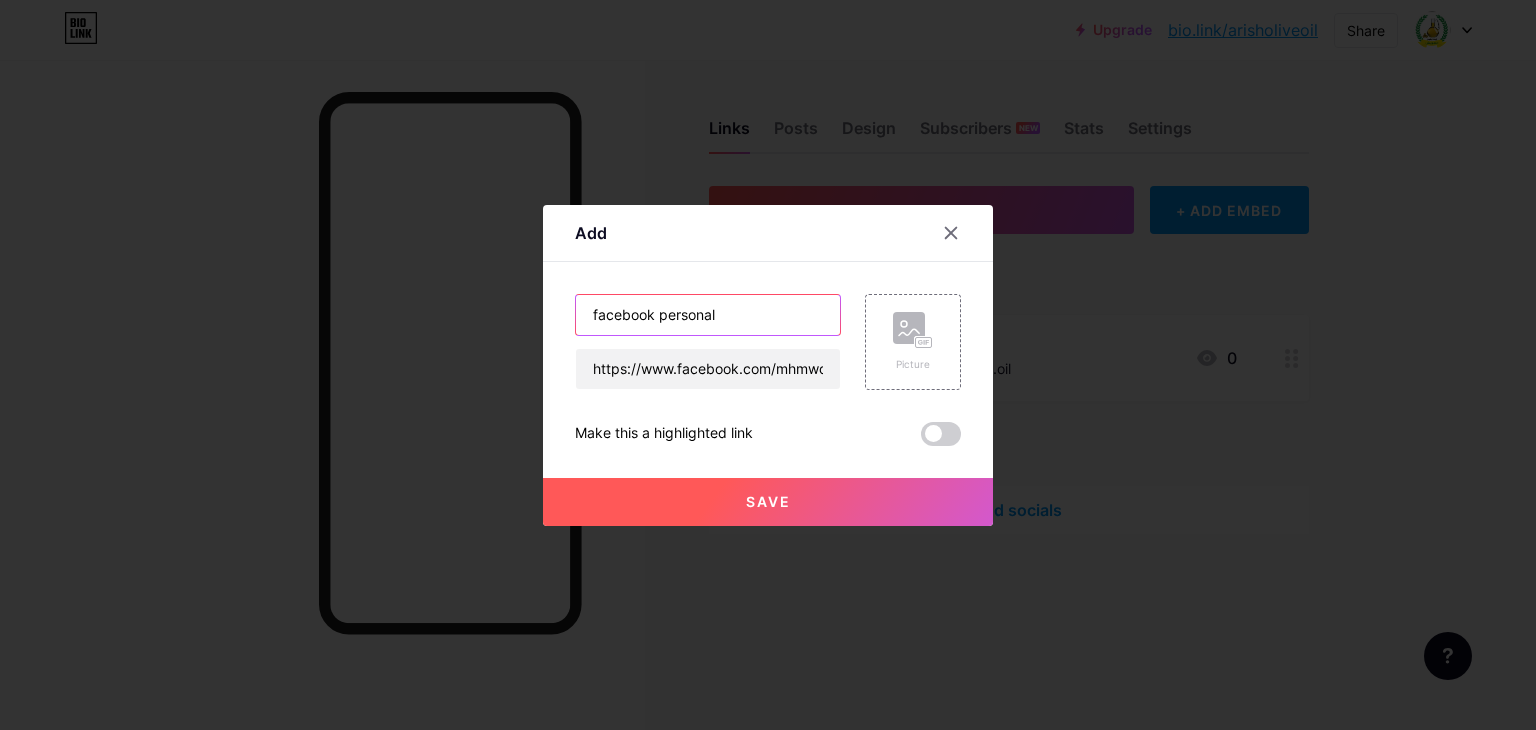 type on "facebook personal" 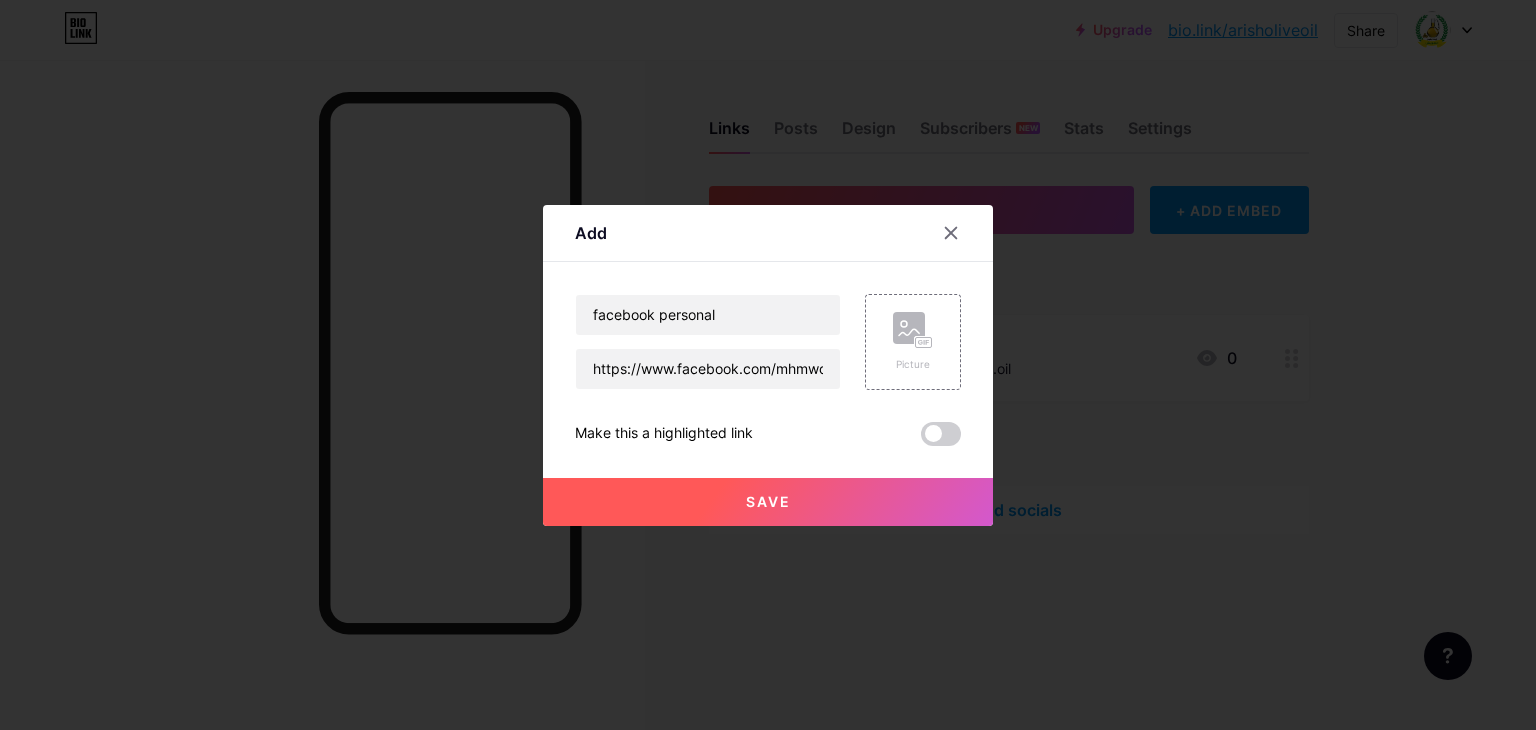 click on "Save" at bounding box center [768, 502] 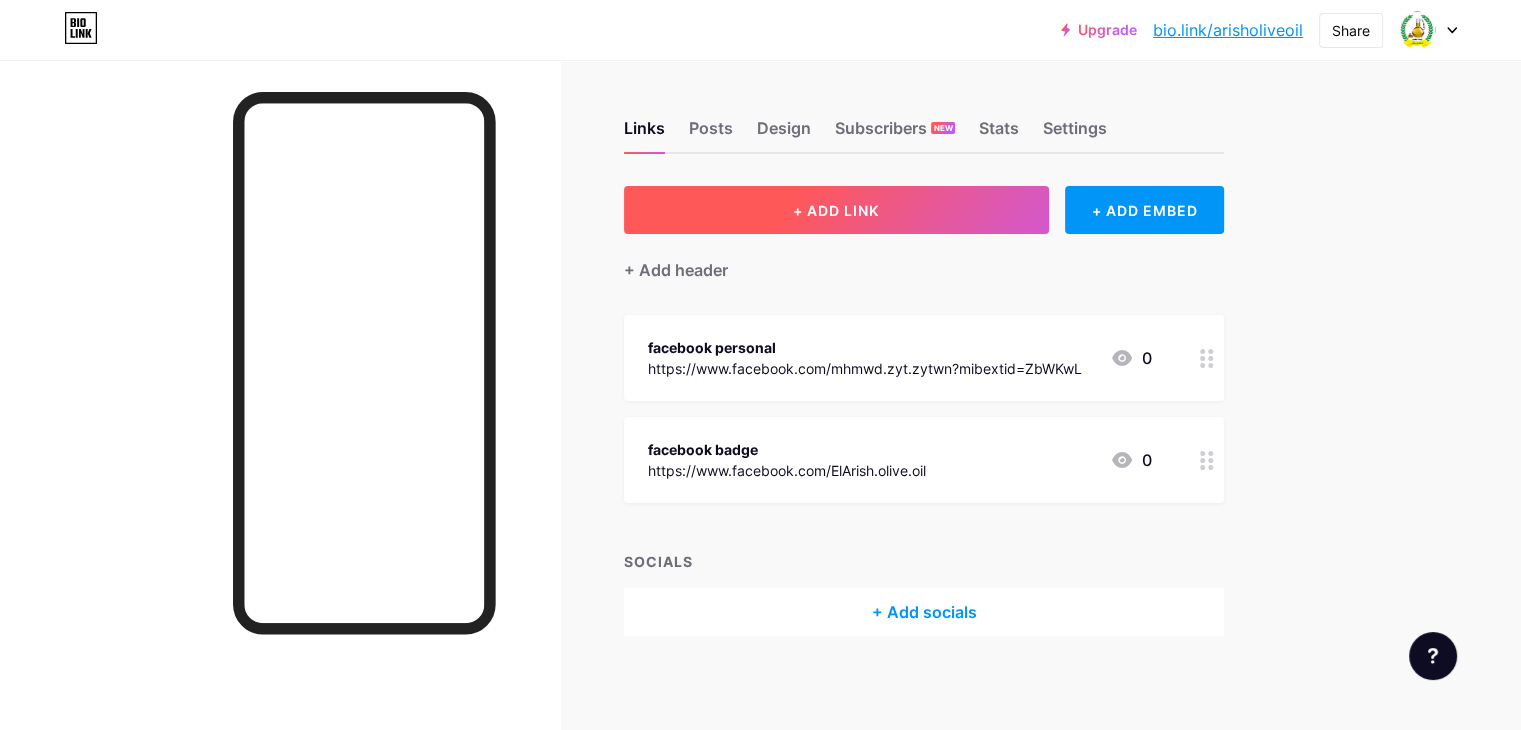 click on "+ ADD LINK" at bounding box center [836, 210] 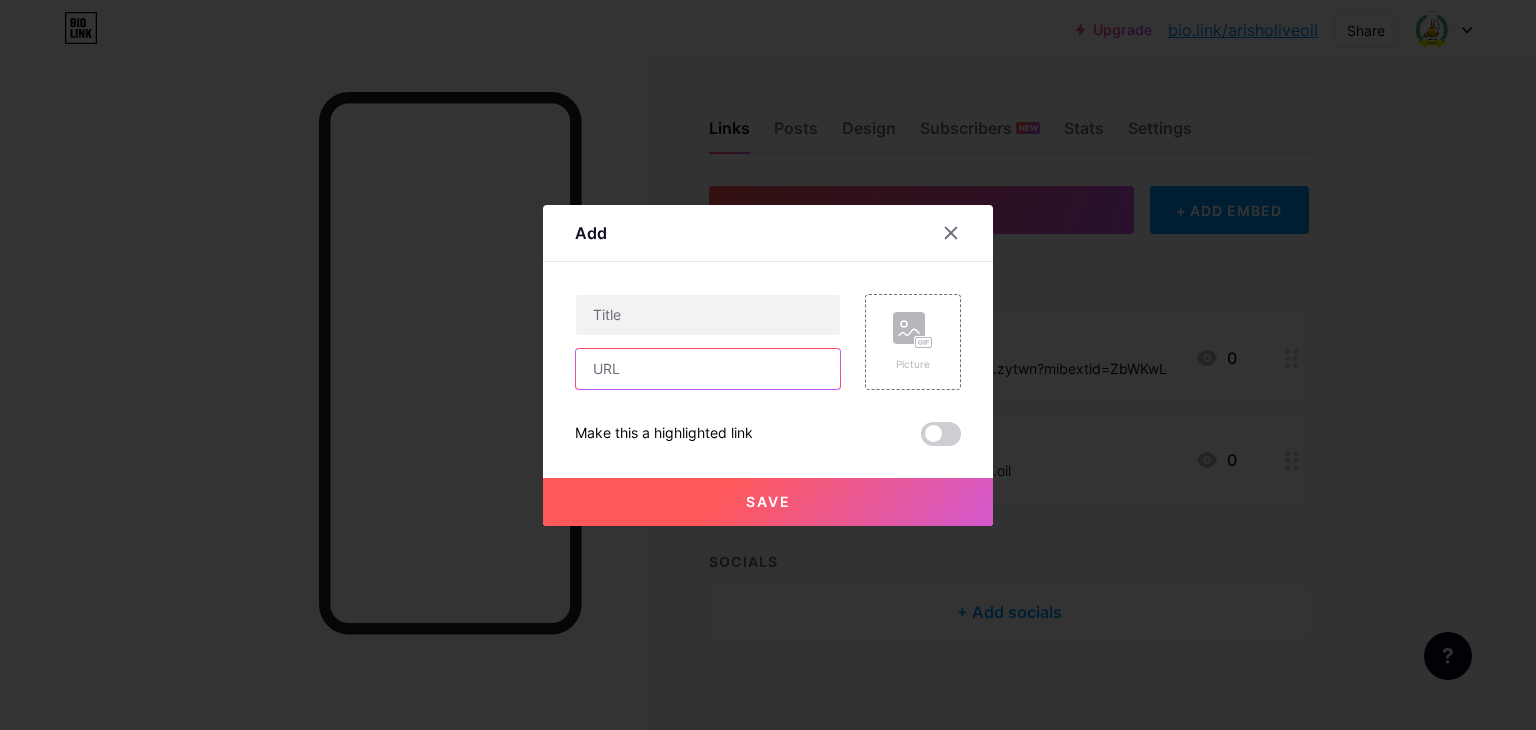 click at bounding box center (708, 369) 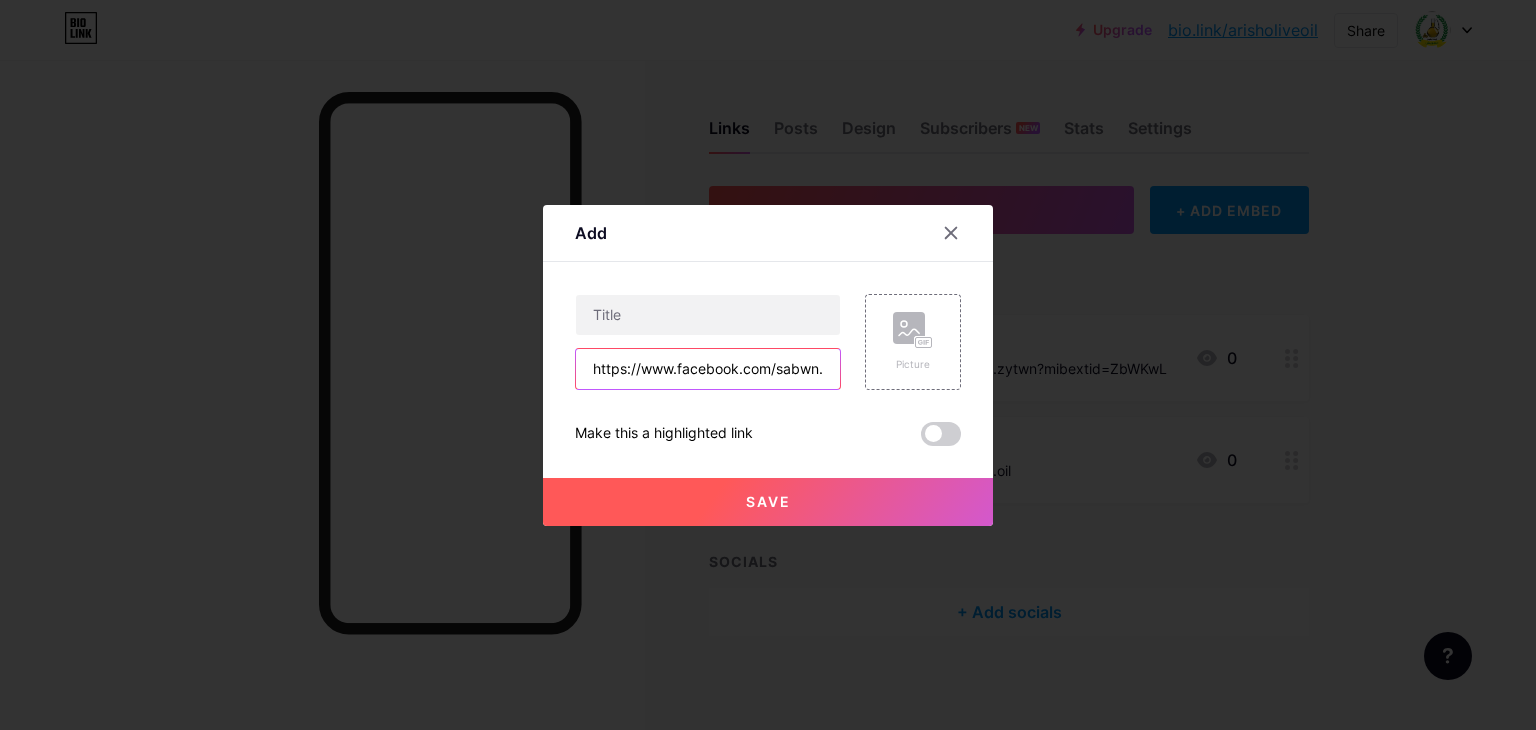 scroll, scrollTop: 0, scrollLeft: 792, axis: horizontal 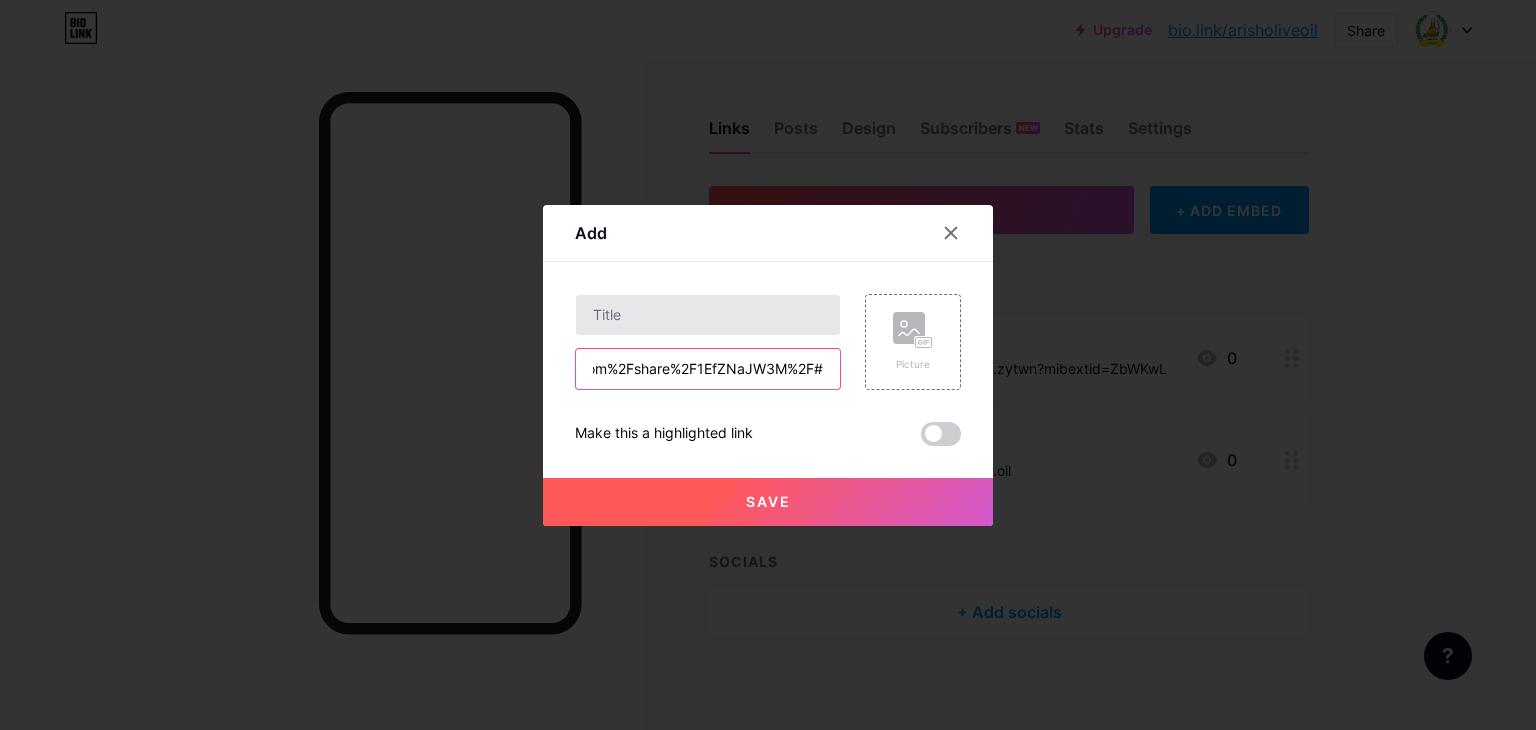 type on "https://www.facebook.com/sabwn.zyt.zytwn?rdid=eDxz49mInyUS3DTK&share_url=https%3A%2F%2Fwww.facebook.com%2Fshare%2F1EfZNaJW3M%2F#" 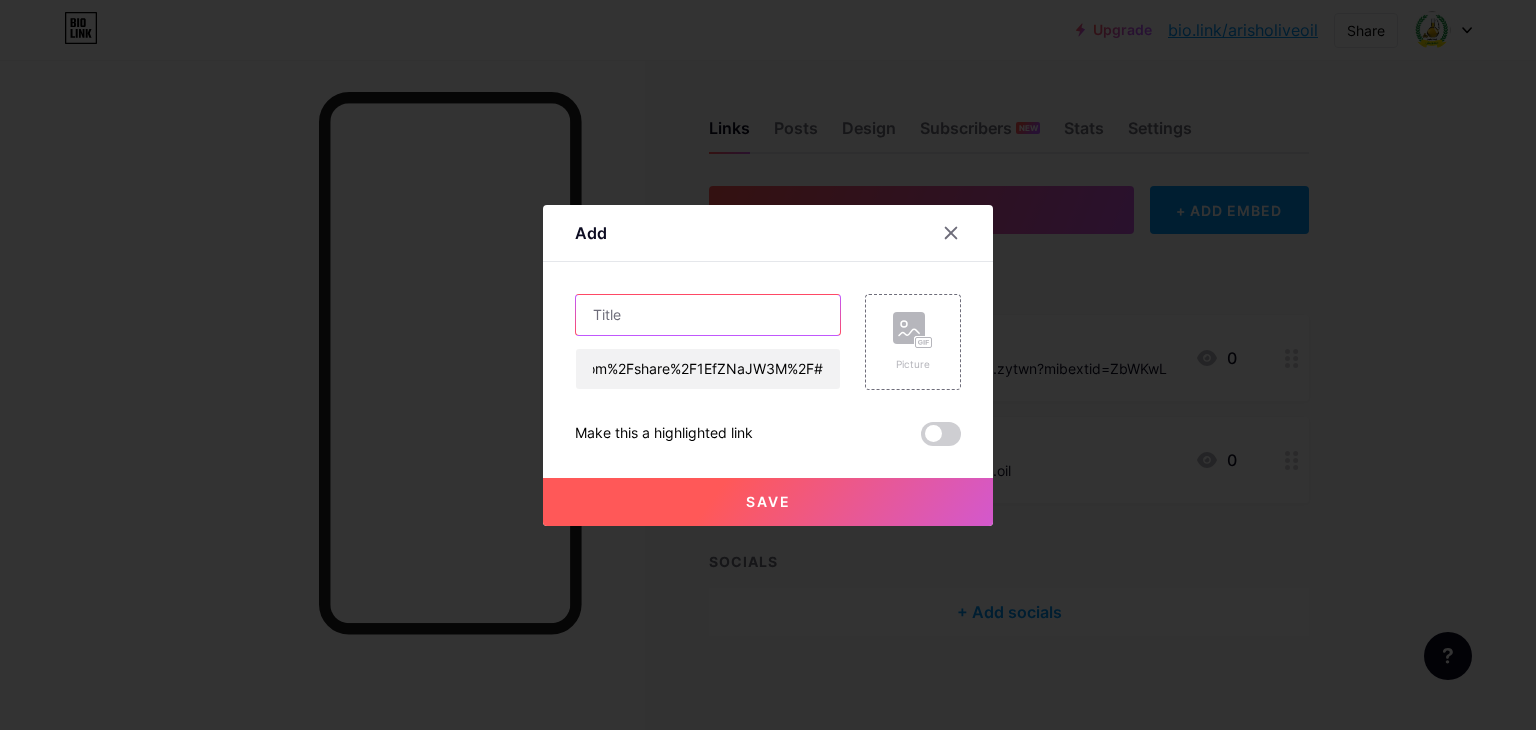 click at bounding box center (708, 315) 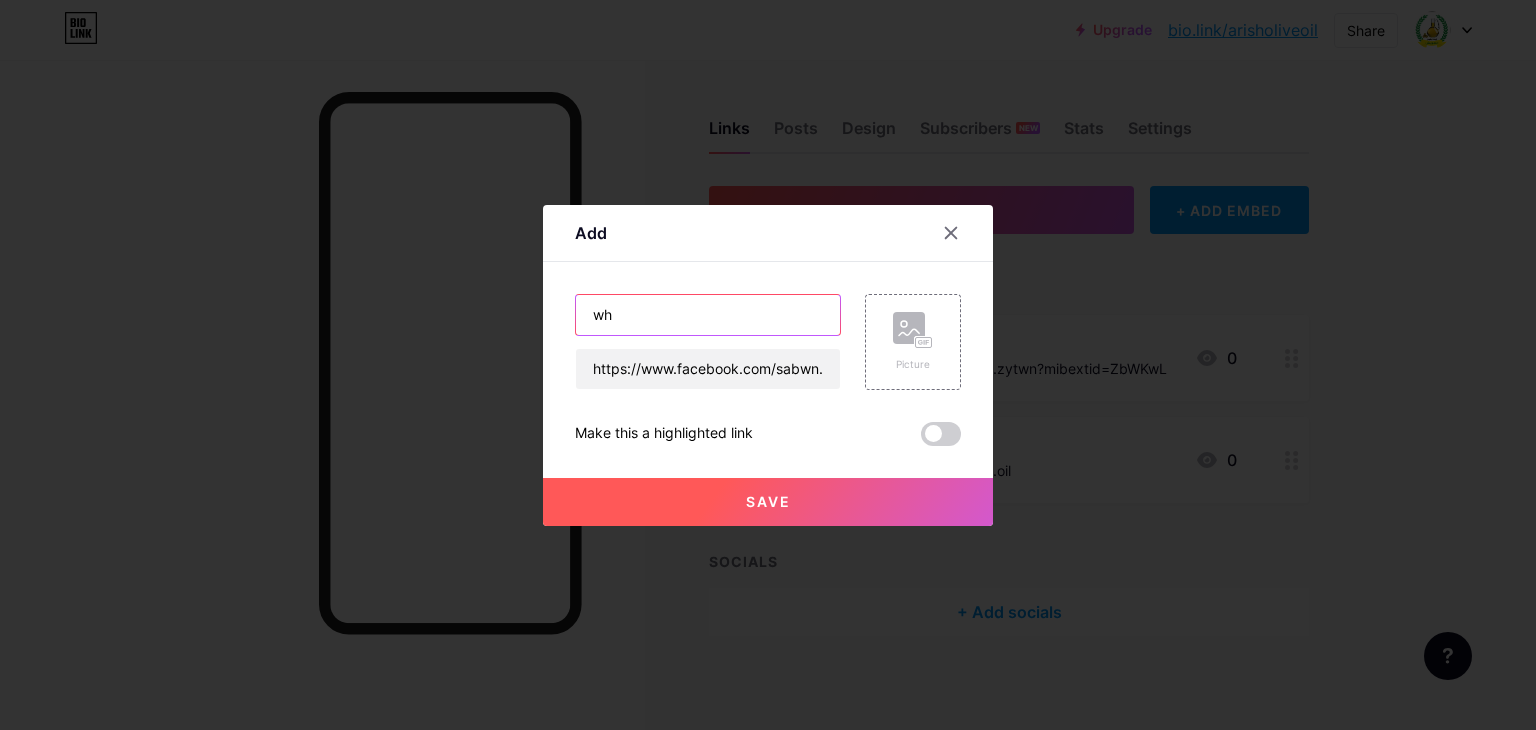 type on "w" 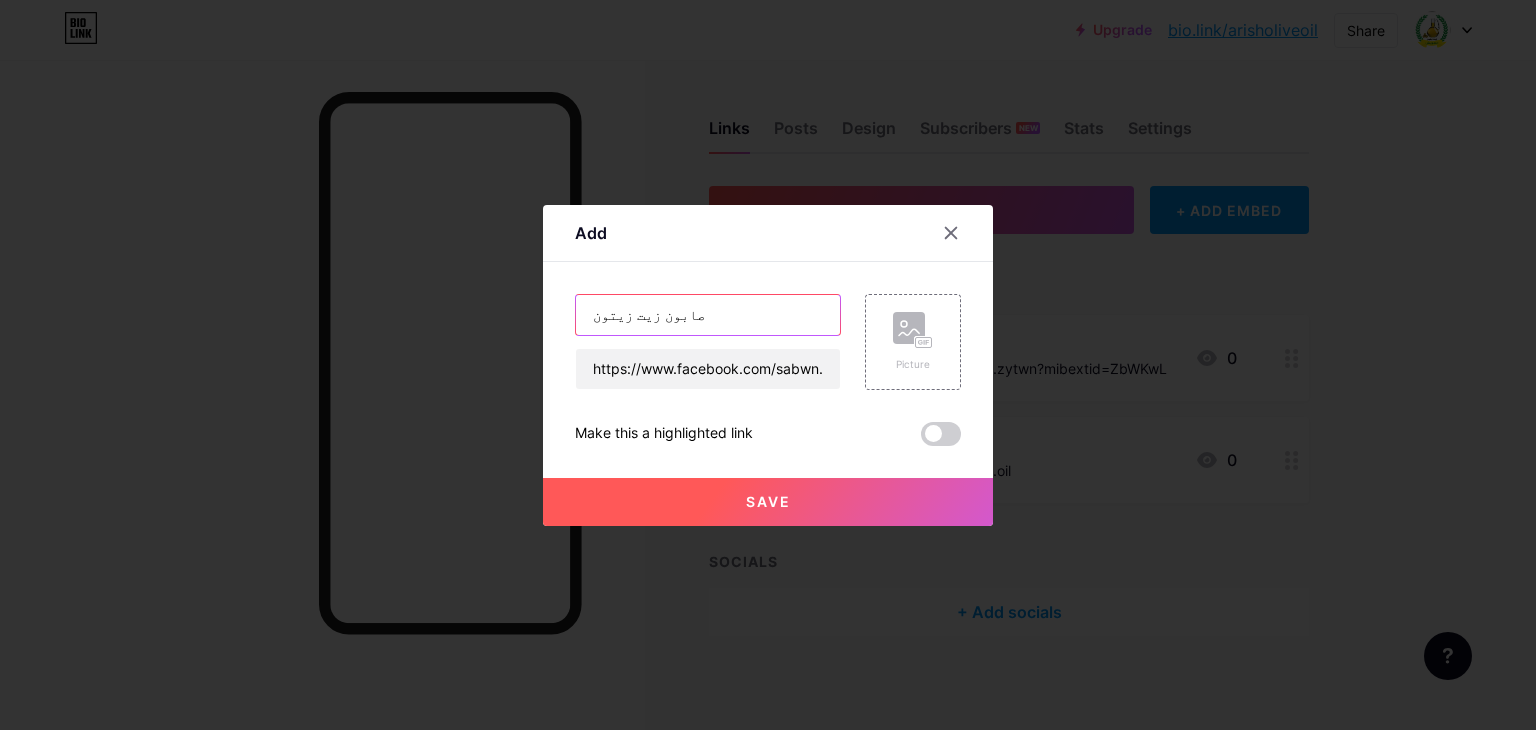 type on "صابون زيت زيتون" 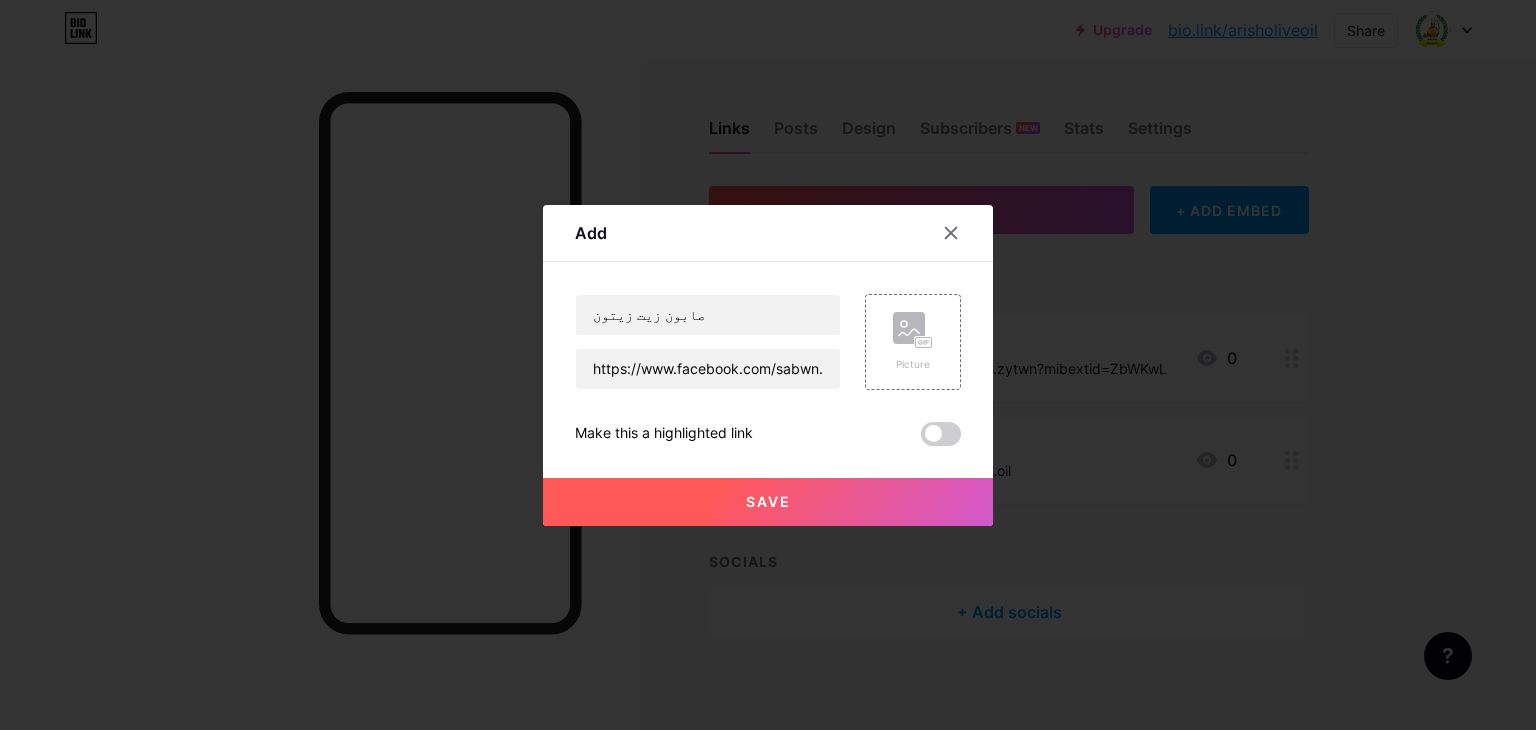 click on "Save" at bounding box center (768, 502) 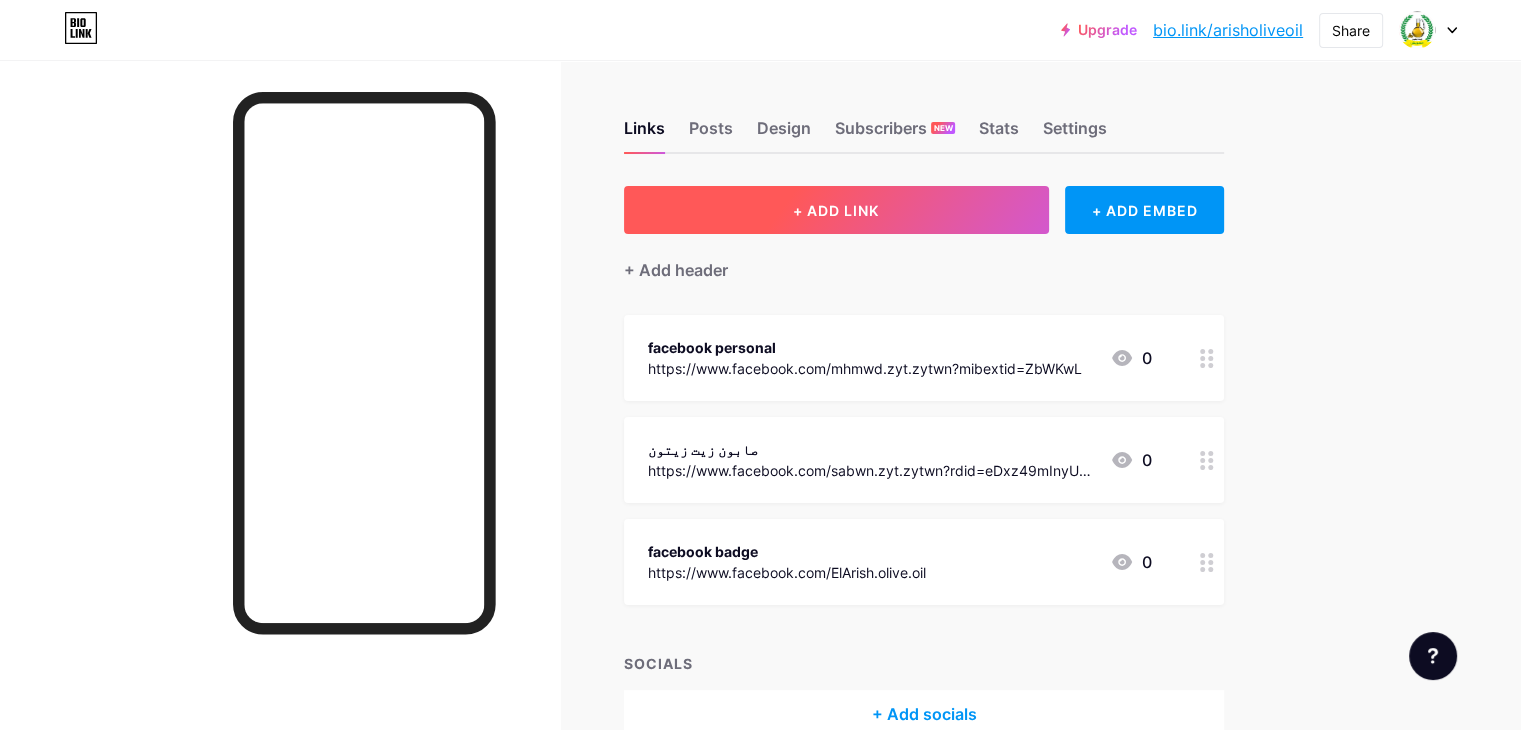 click on "+ ADD LINK" at bounding box center (836, 210) 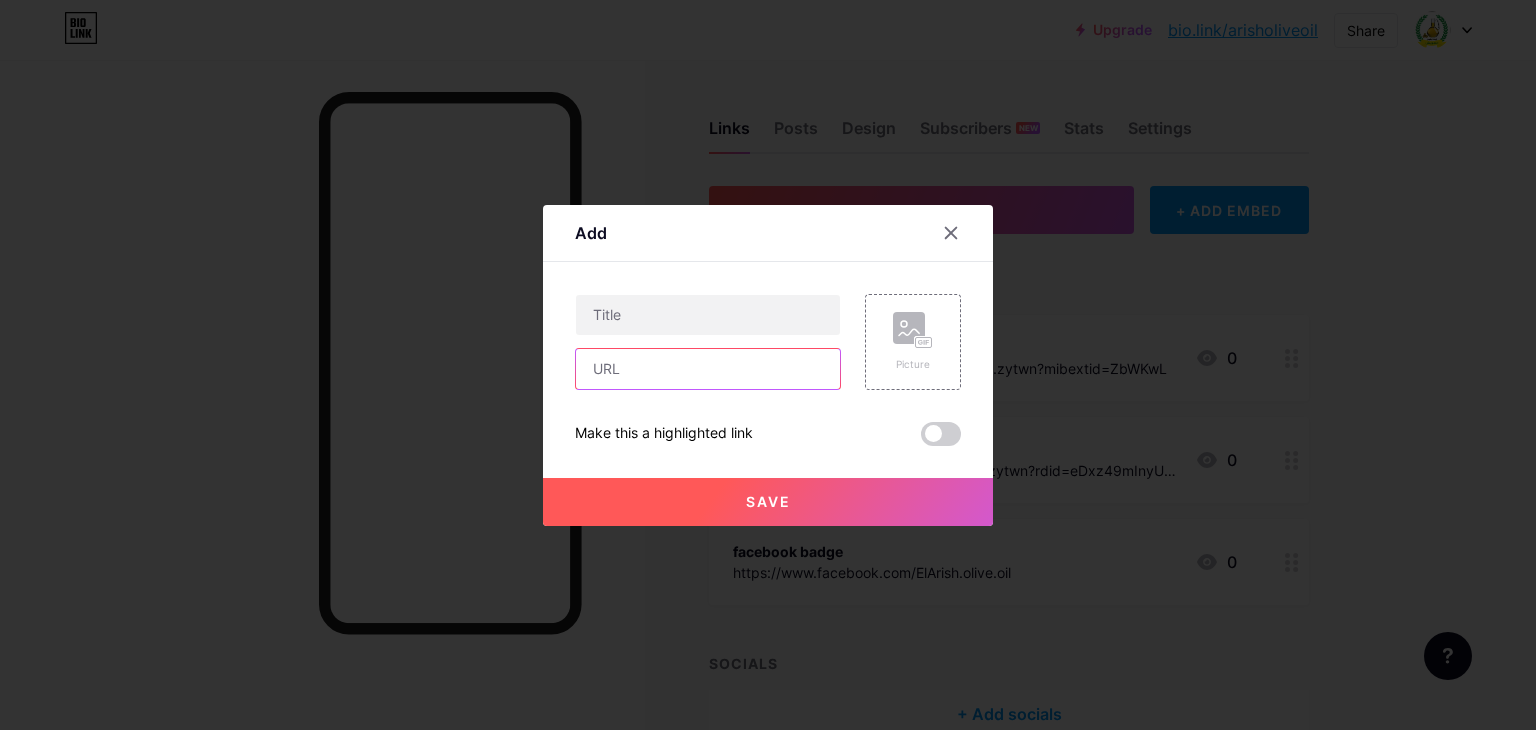 click at bounding box center [708, 369] 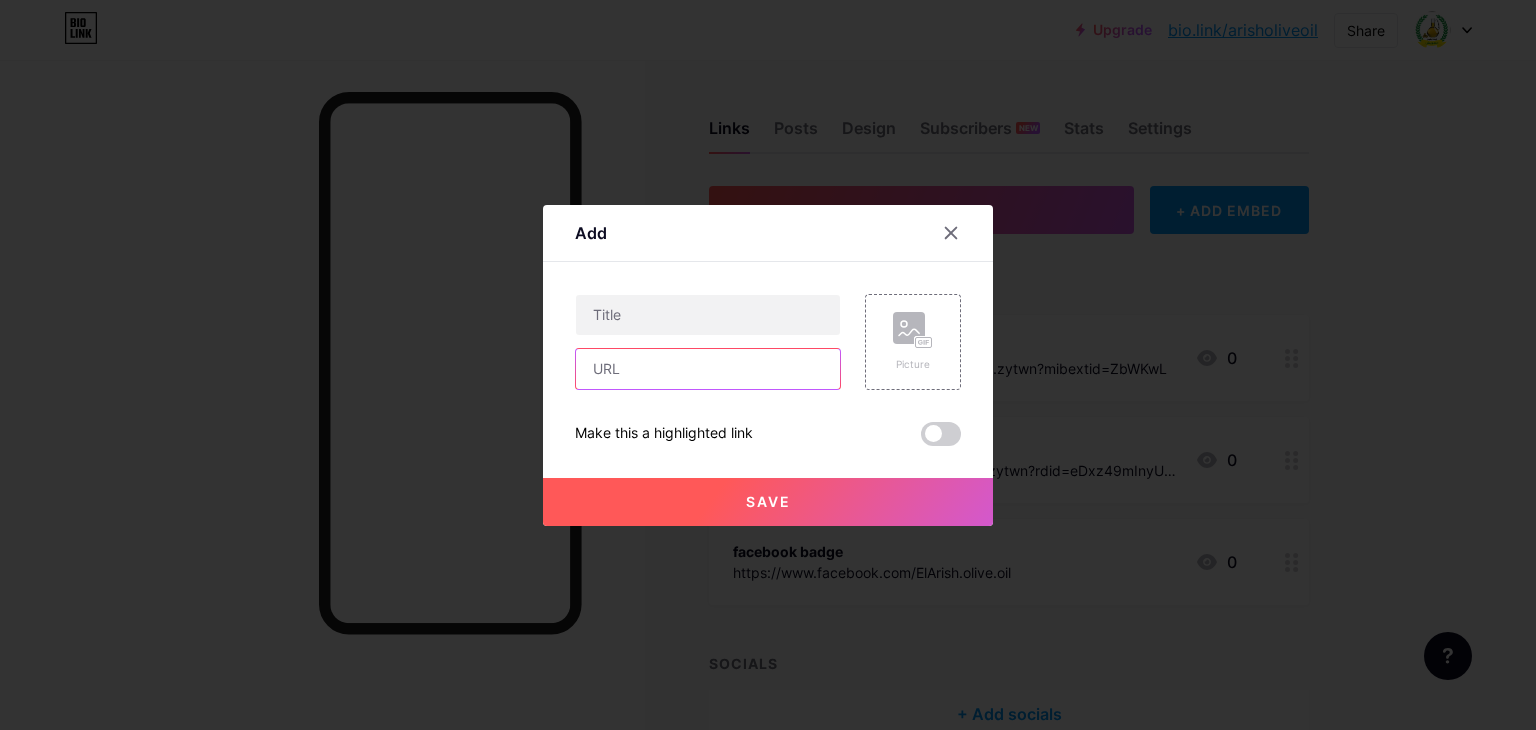 paste on "https://www.instagram.com/sinai.oliveoil/?igsh=ZGFqdTJhZm8yZ3My#" 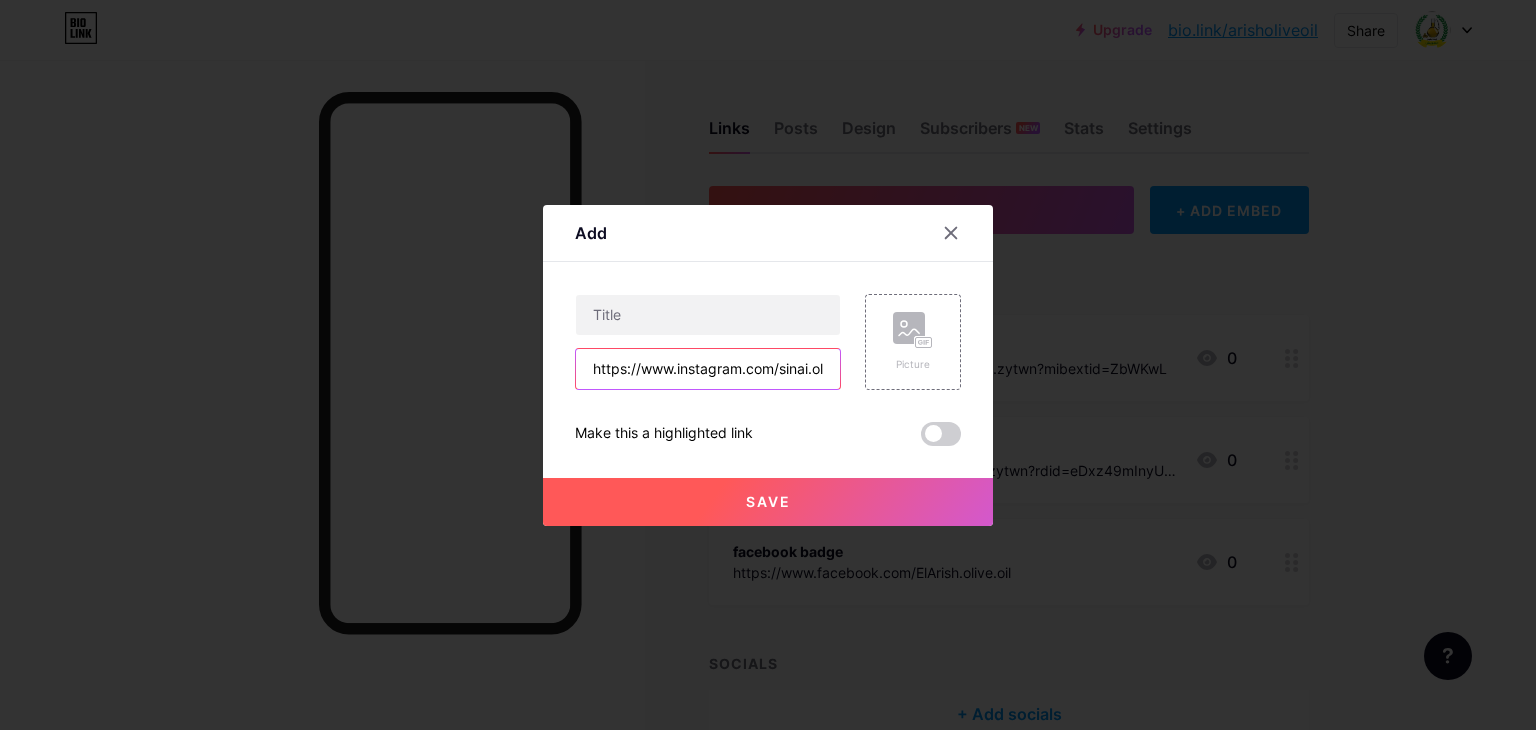 scroll, scrollTop: 0, scrollLeft: 236, axis: horizontal 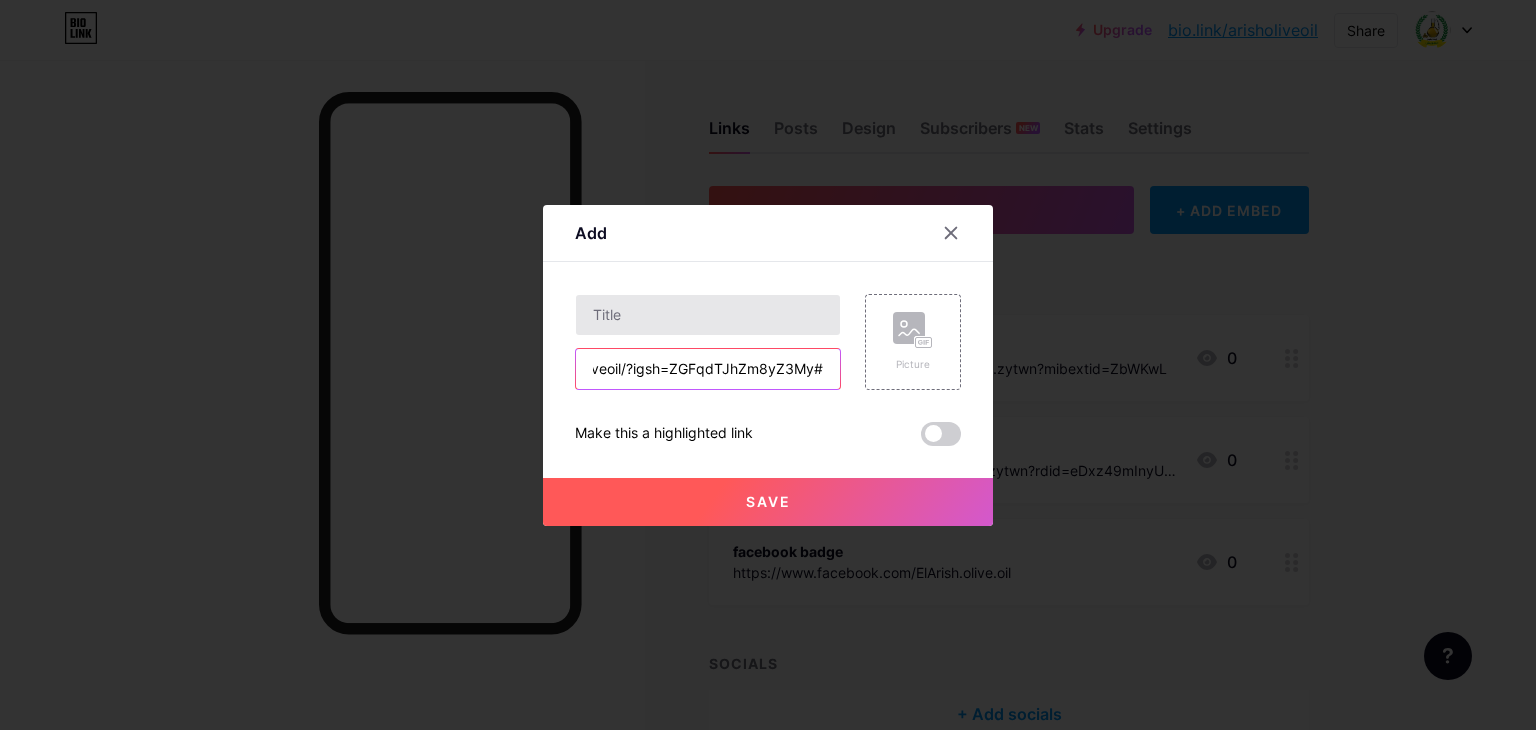type on "https://www.instagram.com/sinai.oliveoil/?igsh=ZGFqdTJhZm8yZ3My#" 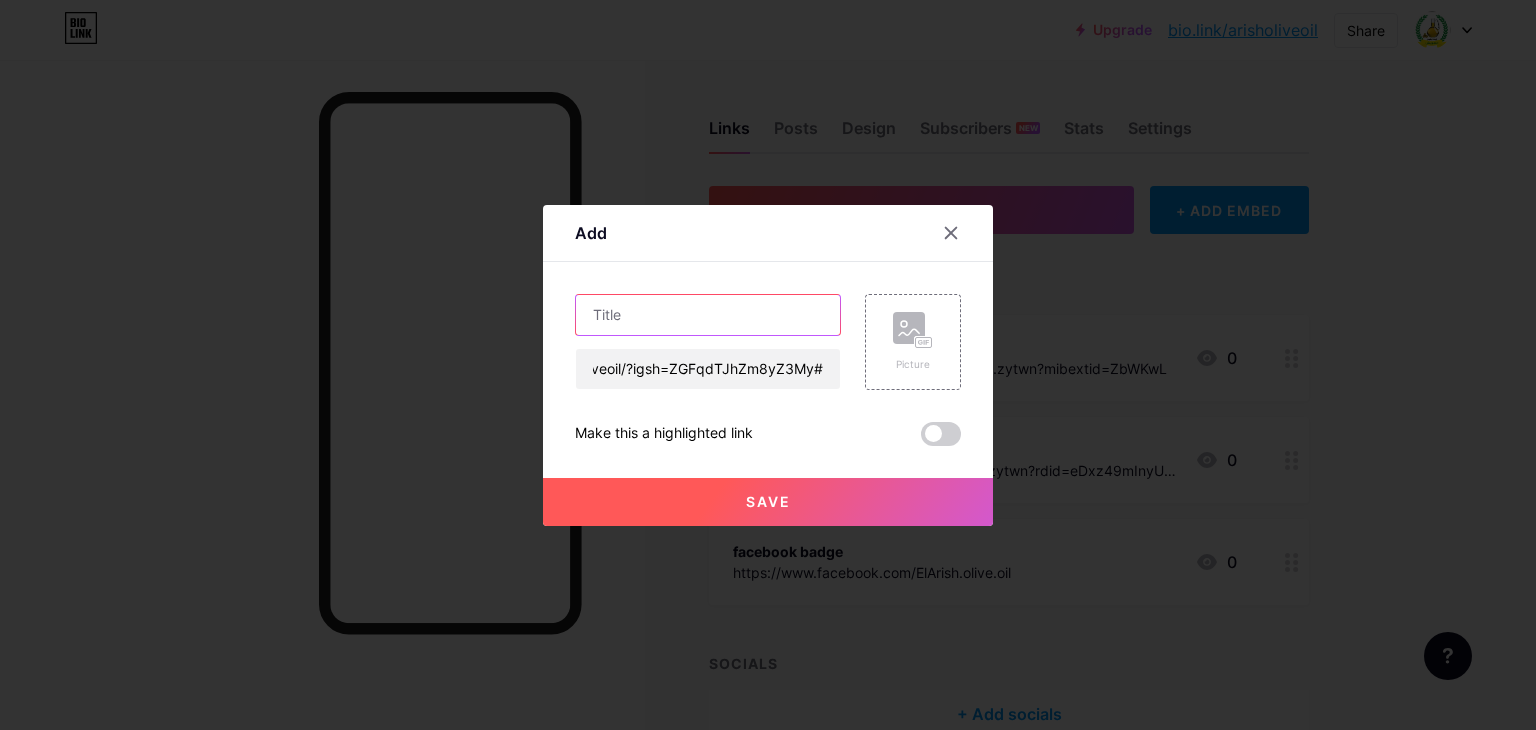 click at bounding box center [708, 315] 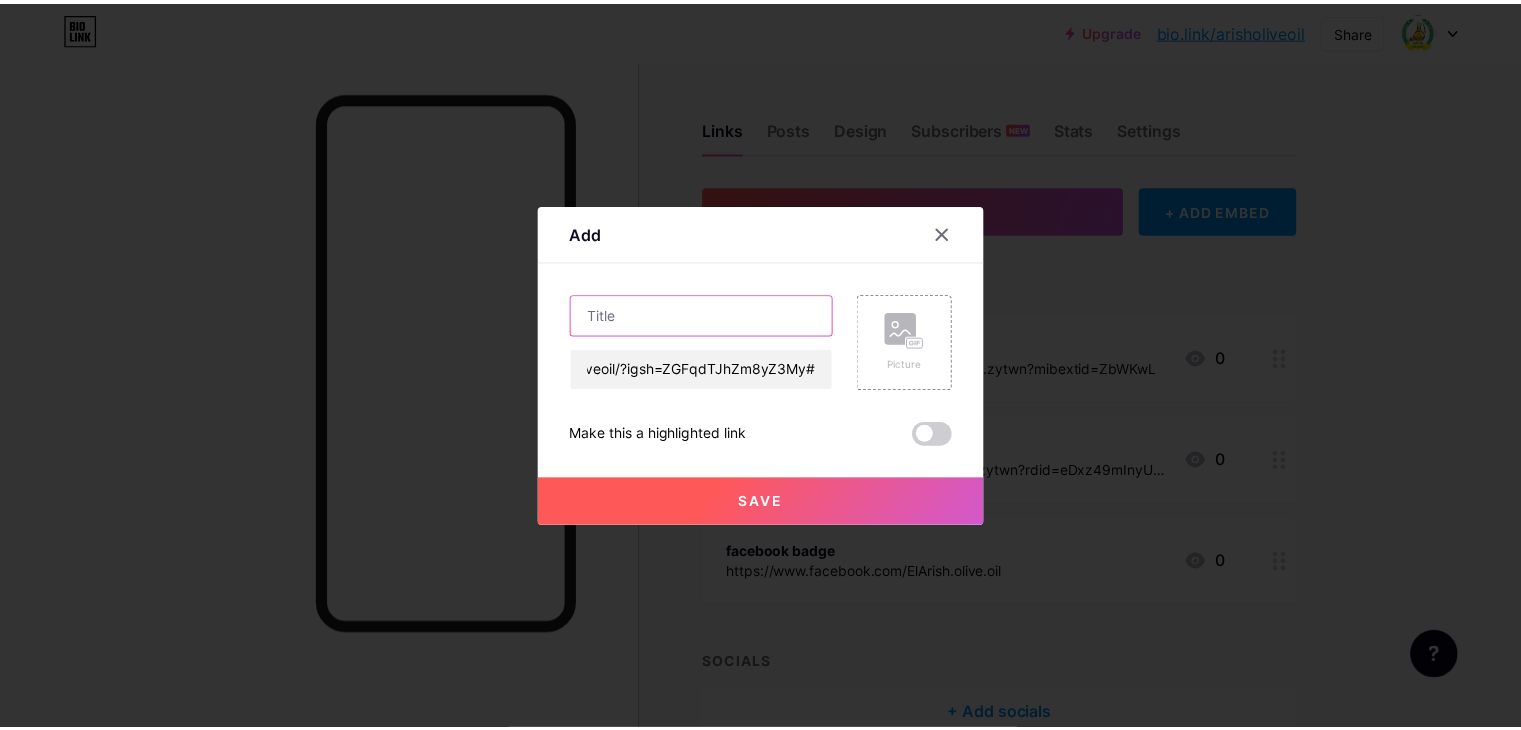 scroll, scrollTop: 0, scrollLeft: 0, axis: both 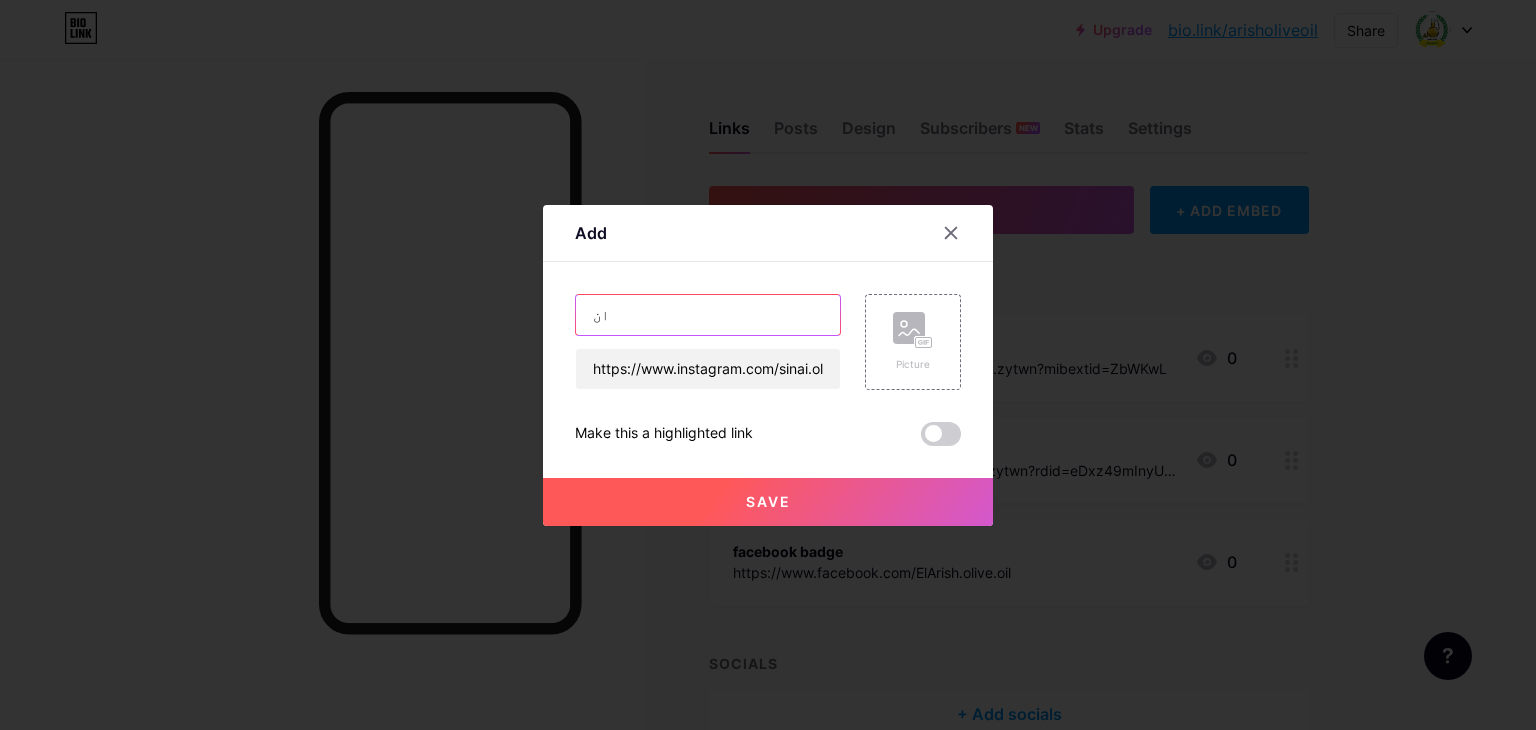 type on "ا" 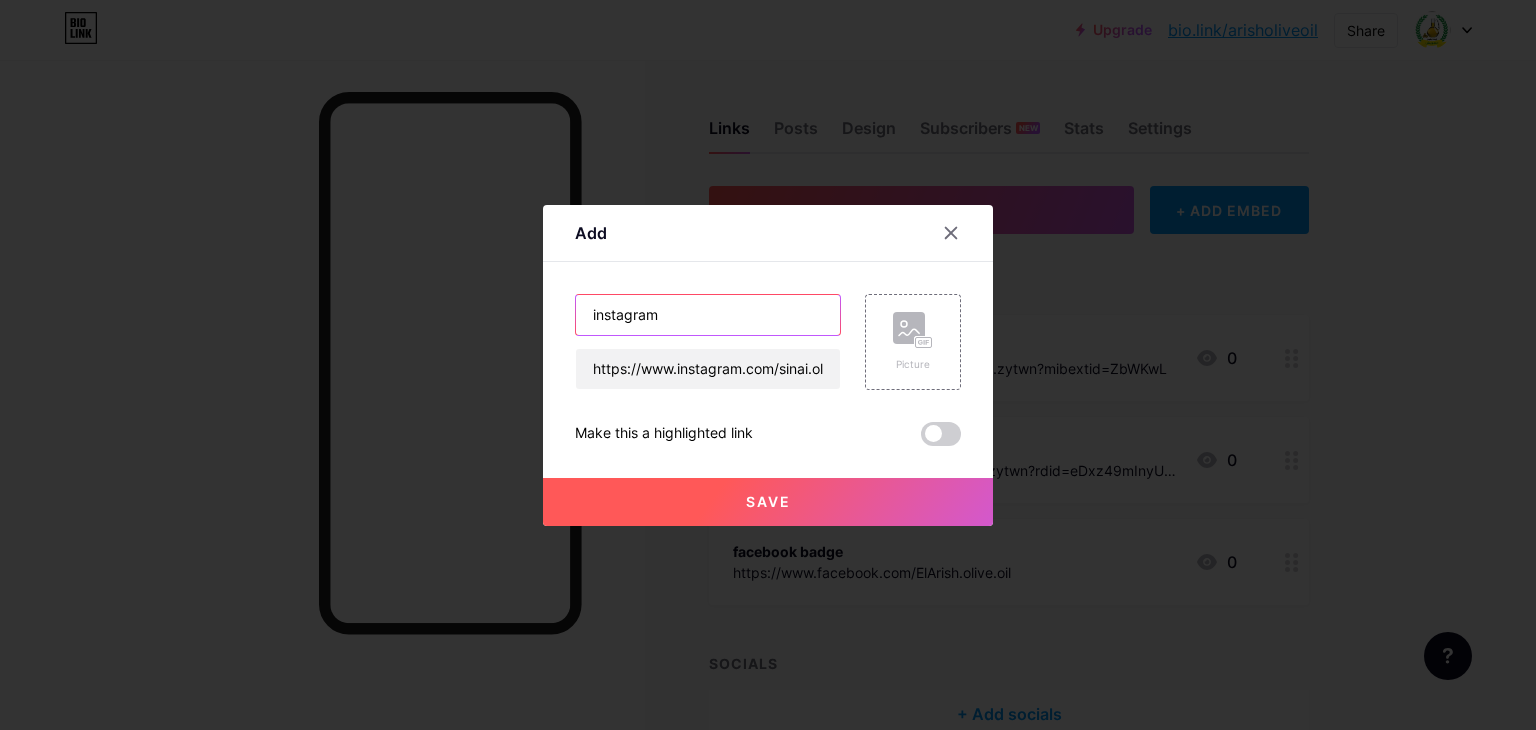 type on "instagram" 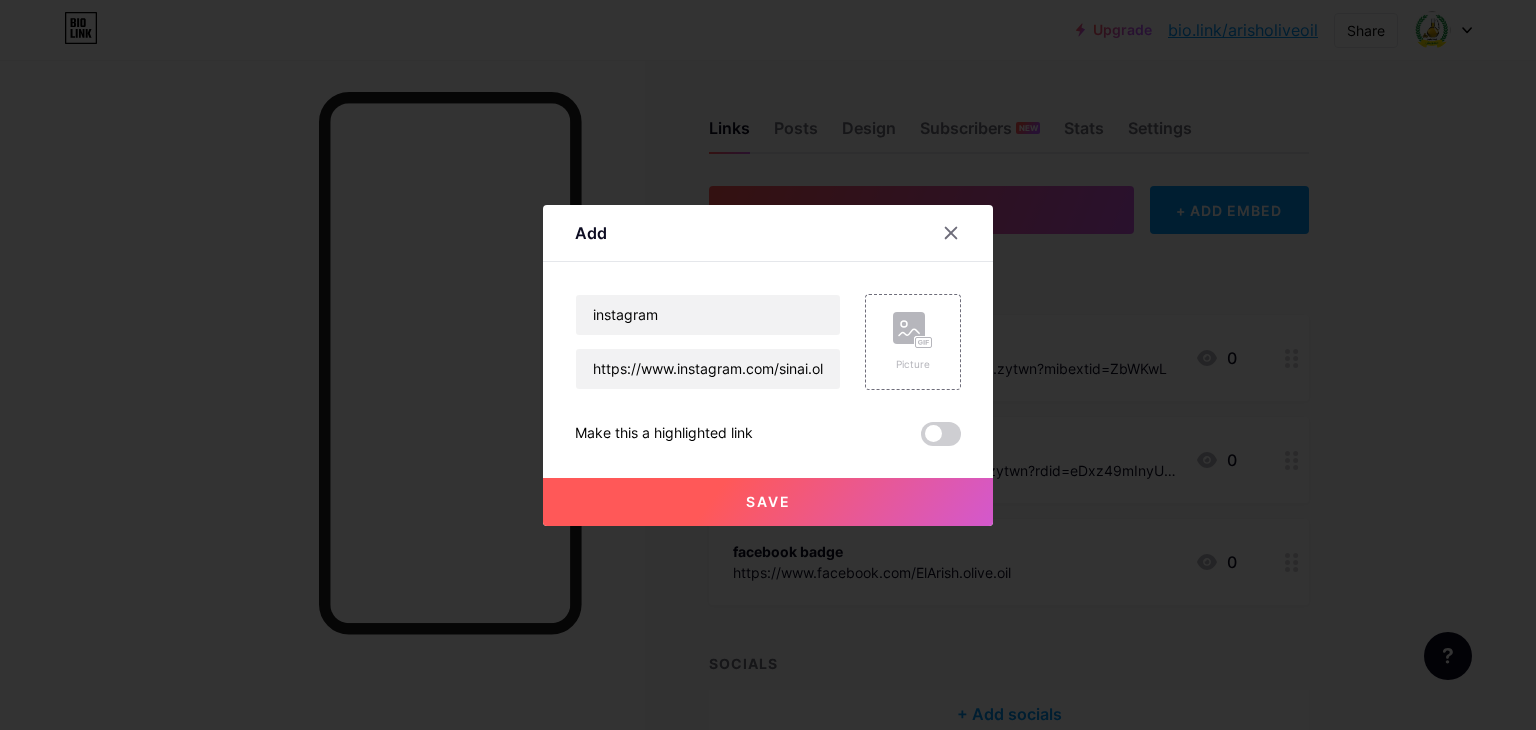 click on "Save" at bounding box center [768, 501] 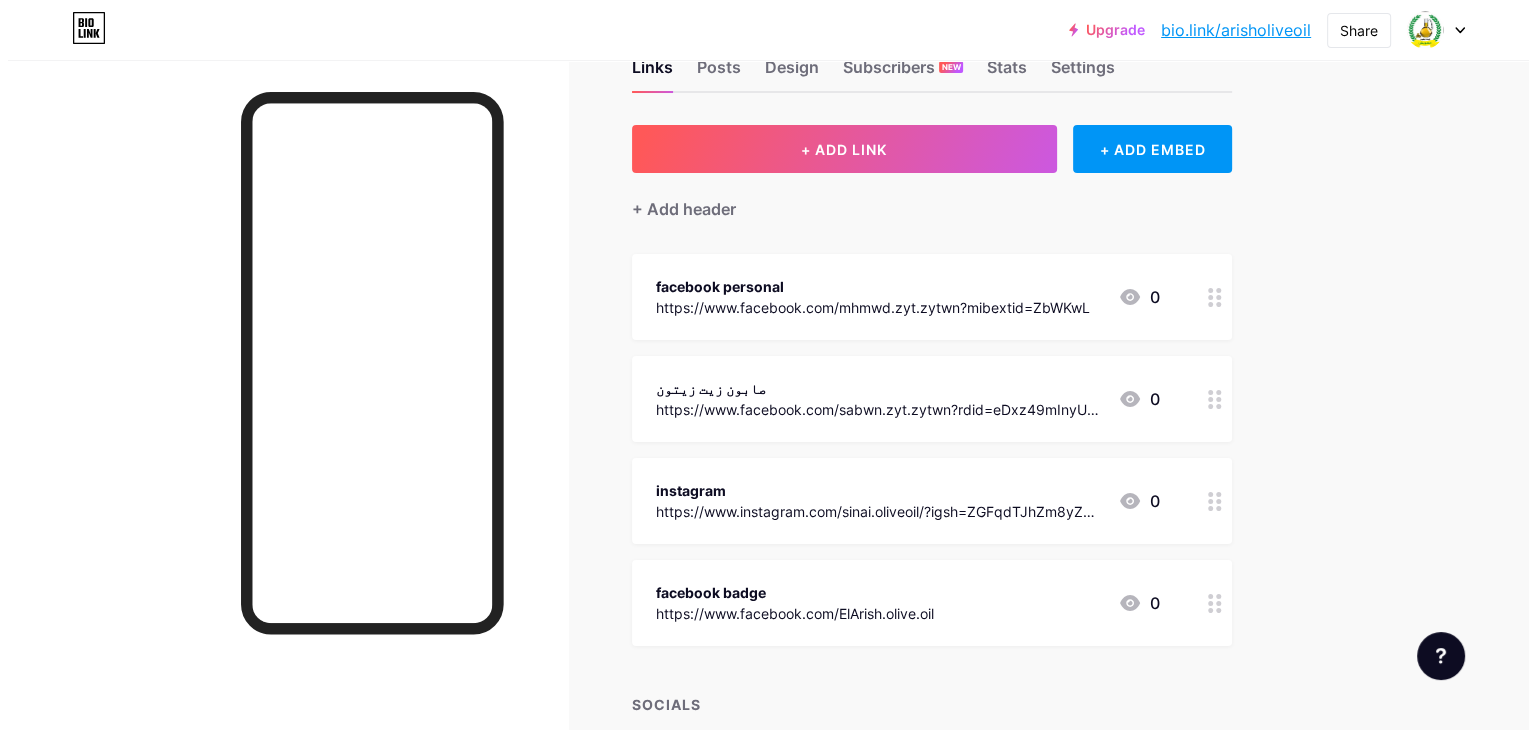 scroll, scrollTop: 0, scrollLeft: 0, axis: both 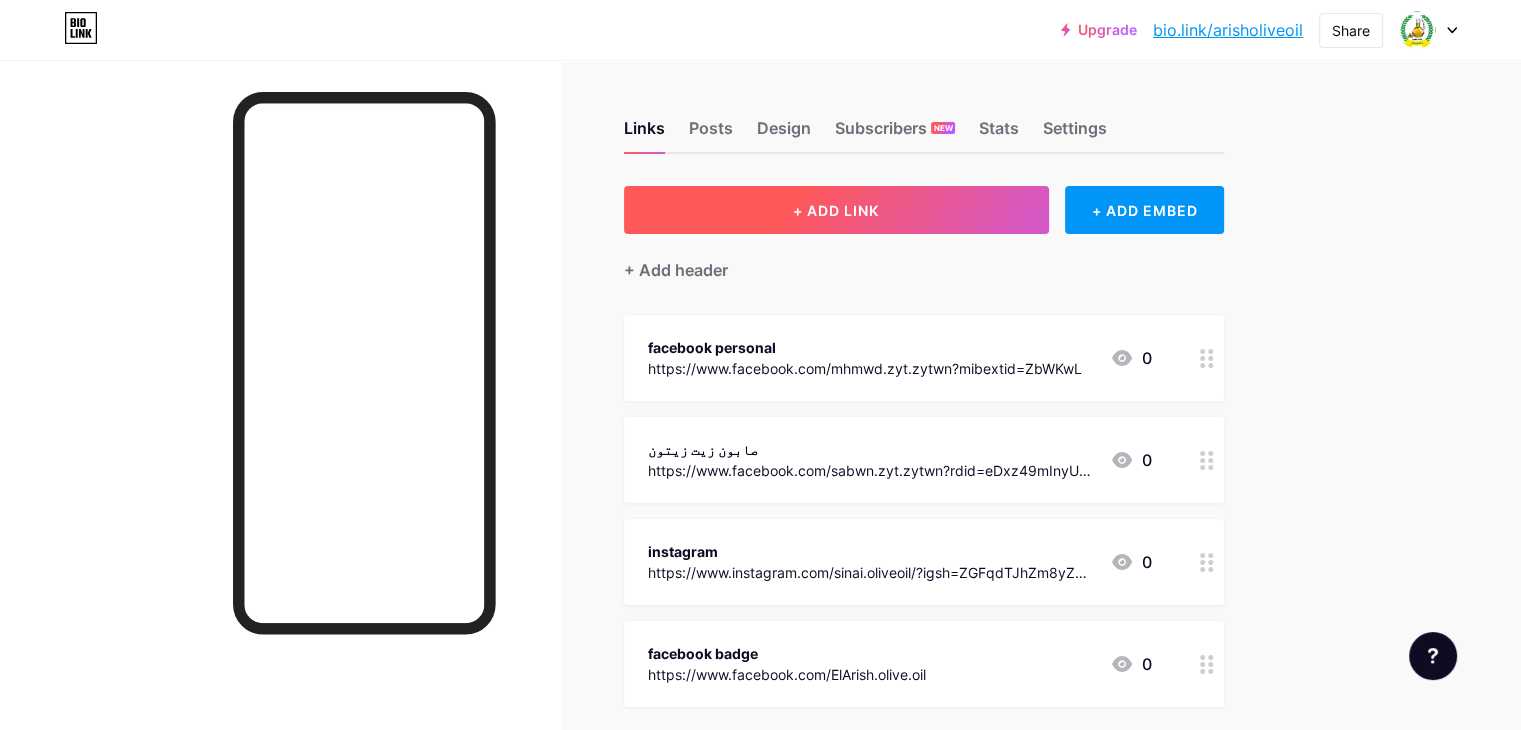 click on "+ ADD LINK" at bounding box center [836, 210] 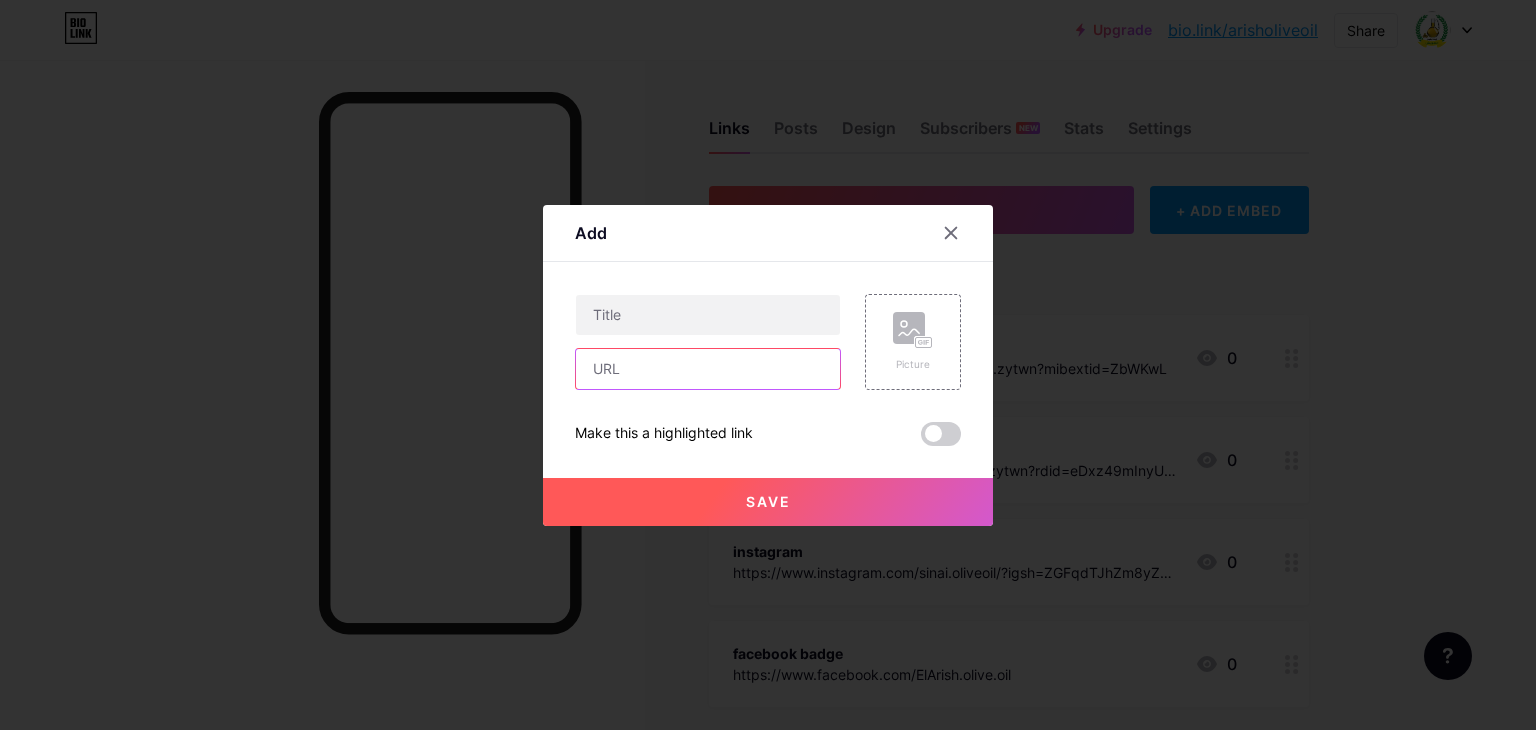 click at bounding box center [708, 369] 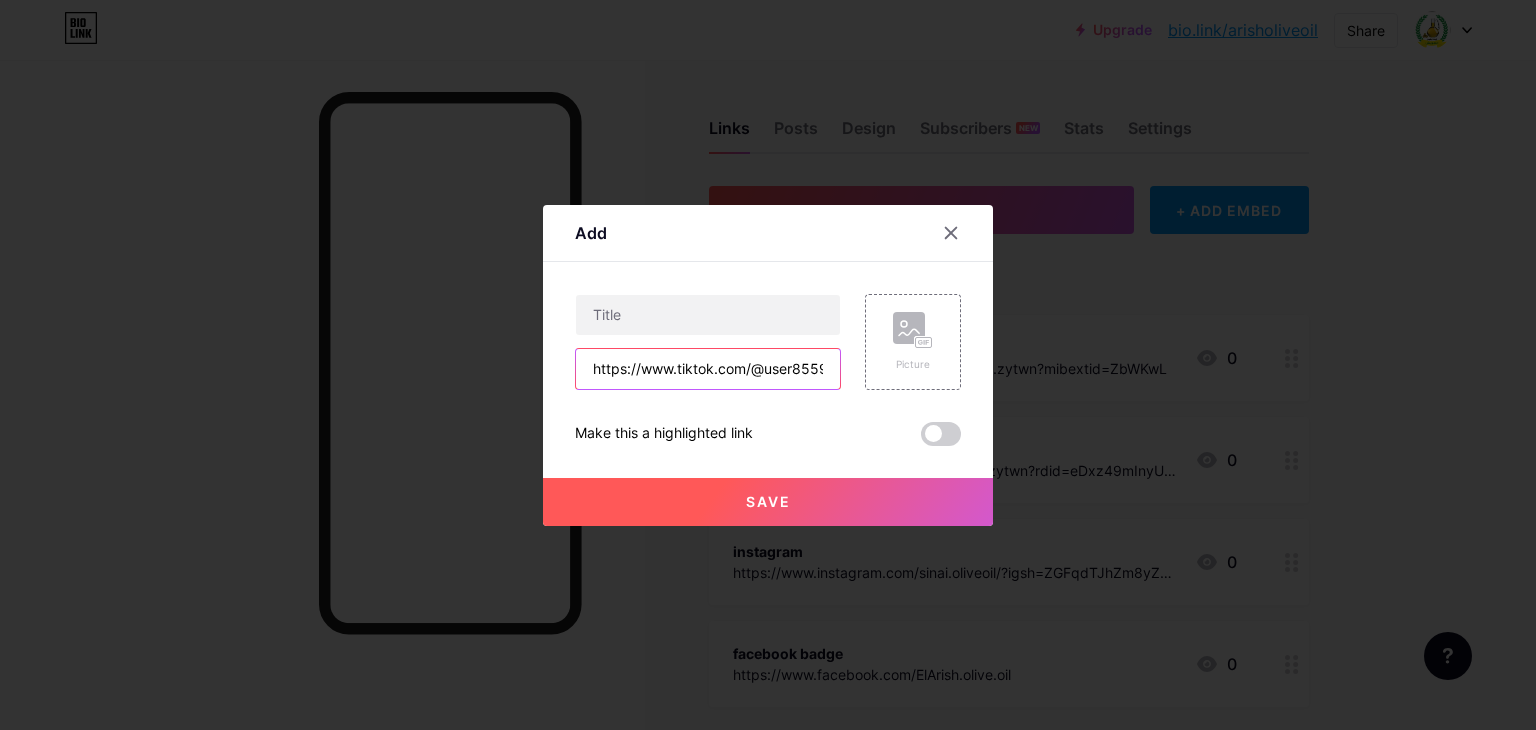 scroll, scrollTop: 0, scrollLeft: 277, axis: horizontal 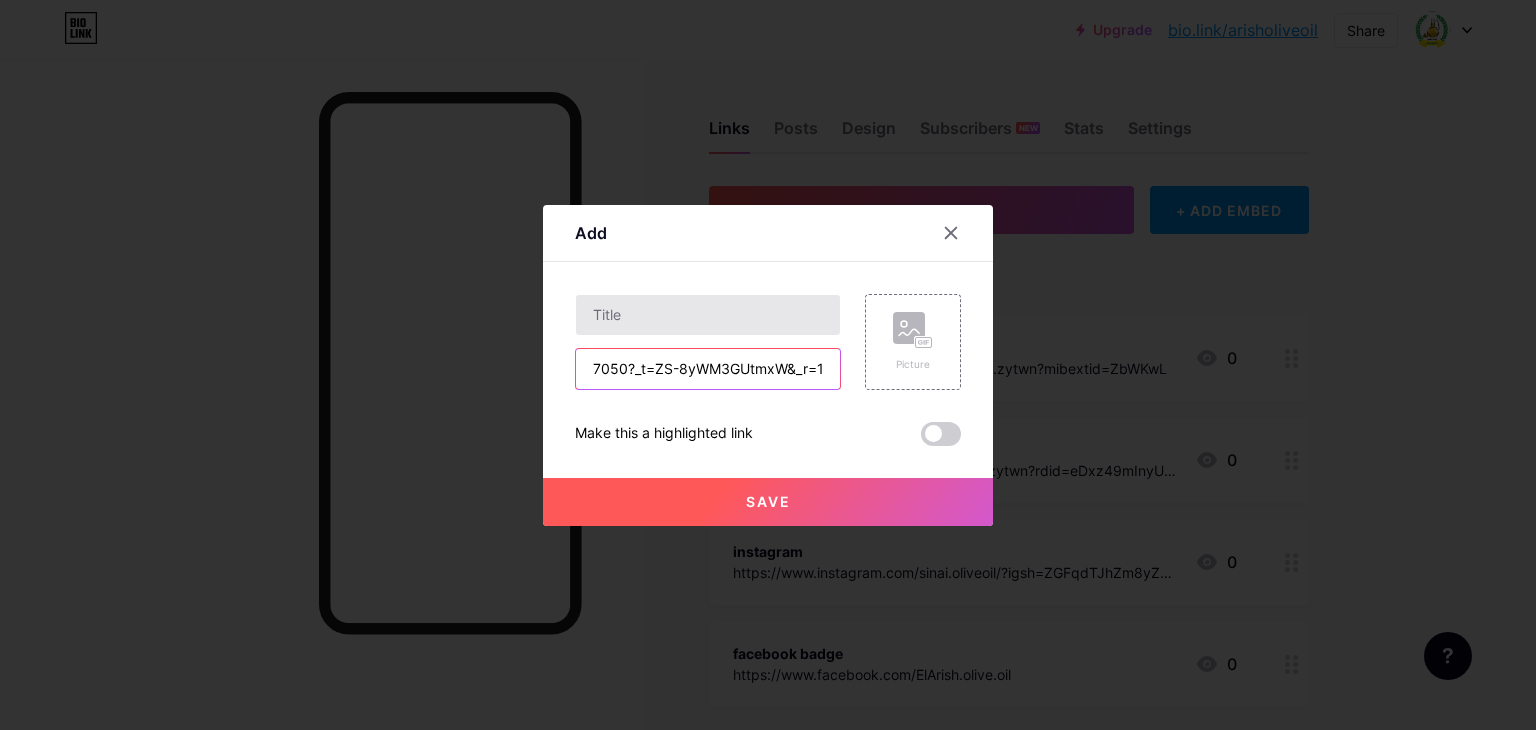 type on "https://www.tiktok.com/@user8559921537050?_t=ZS-8yWM3GUtmxW&_r=1" 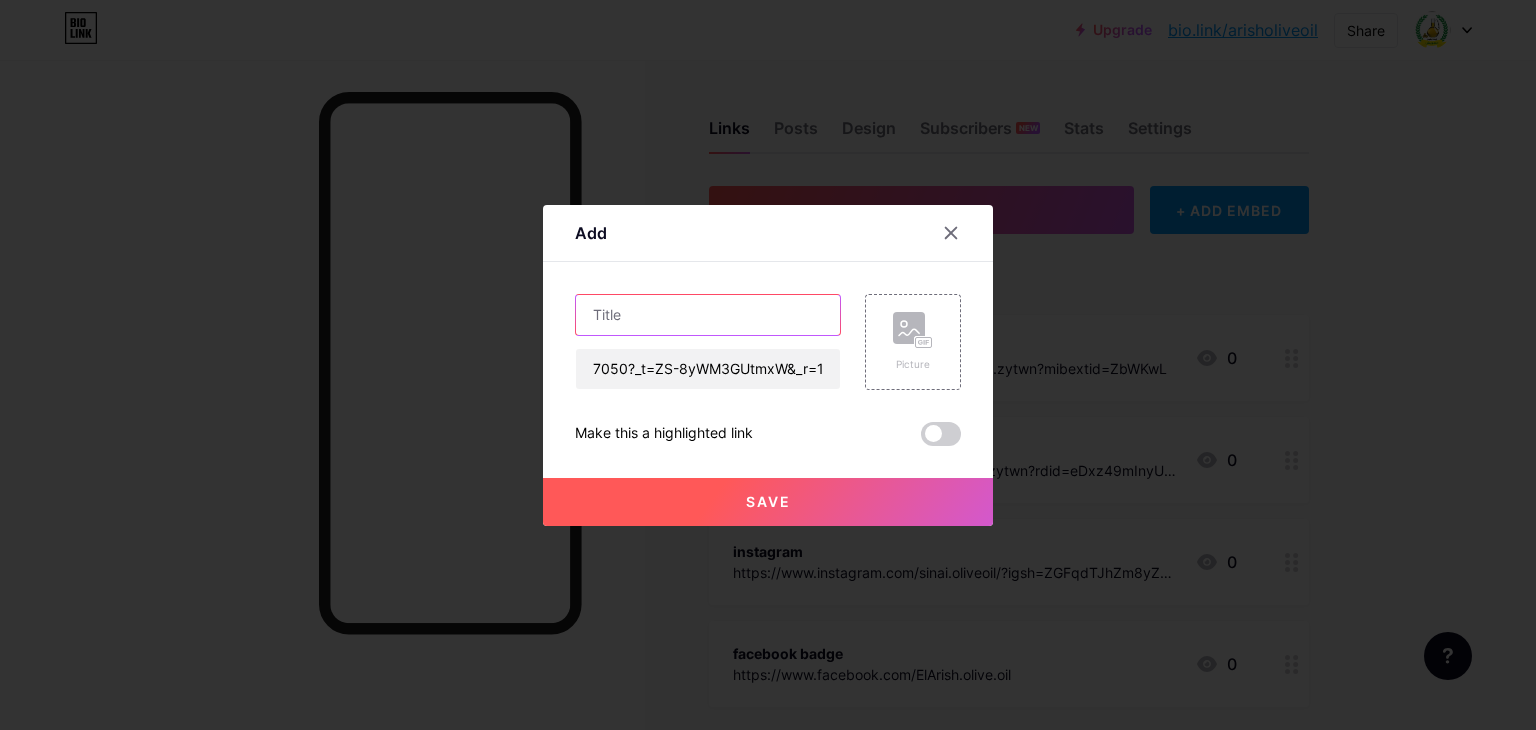 click at bounding box center (708, 315) 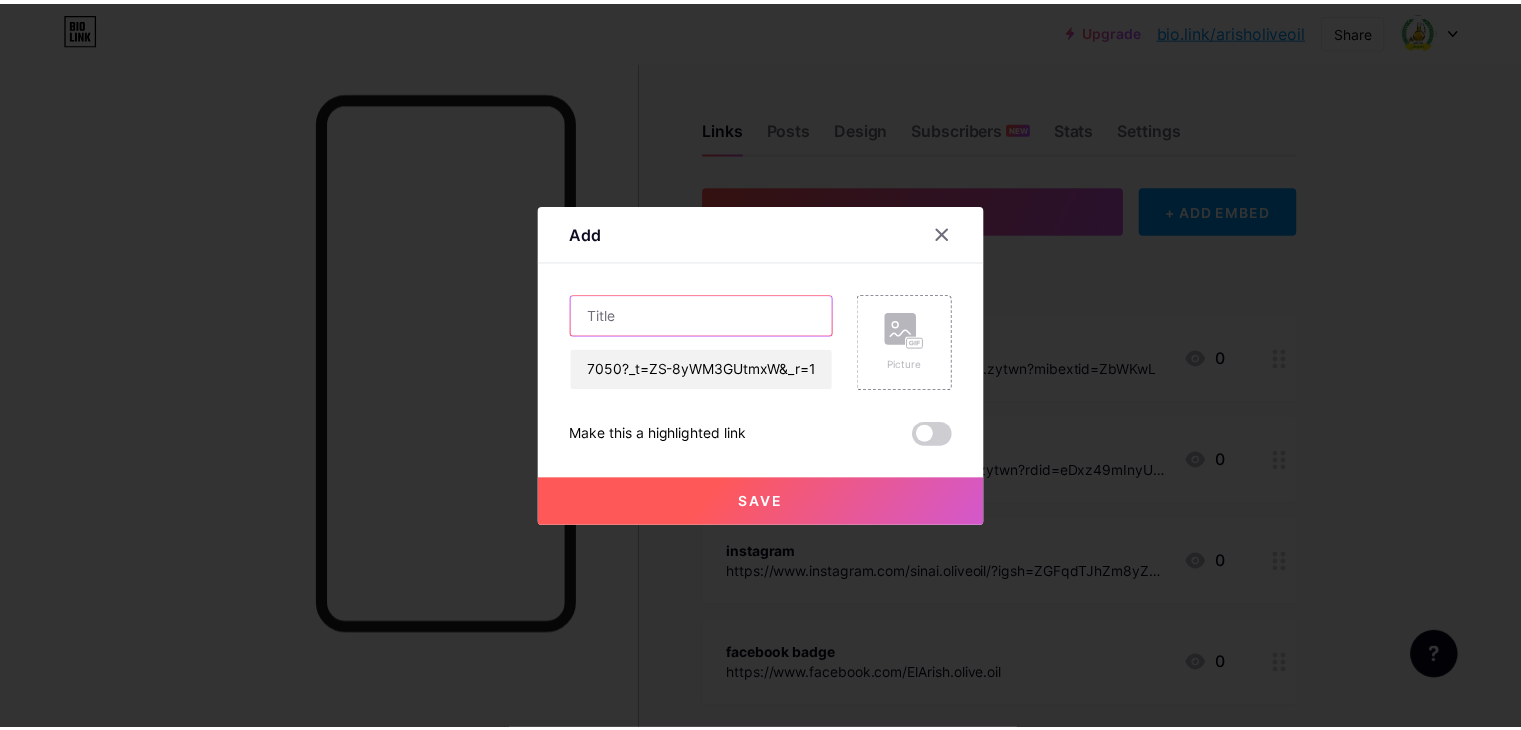 scroll, scrollTop: 0, scrollLeft: 0, axis: both 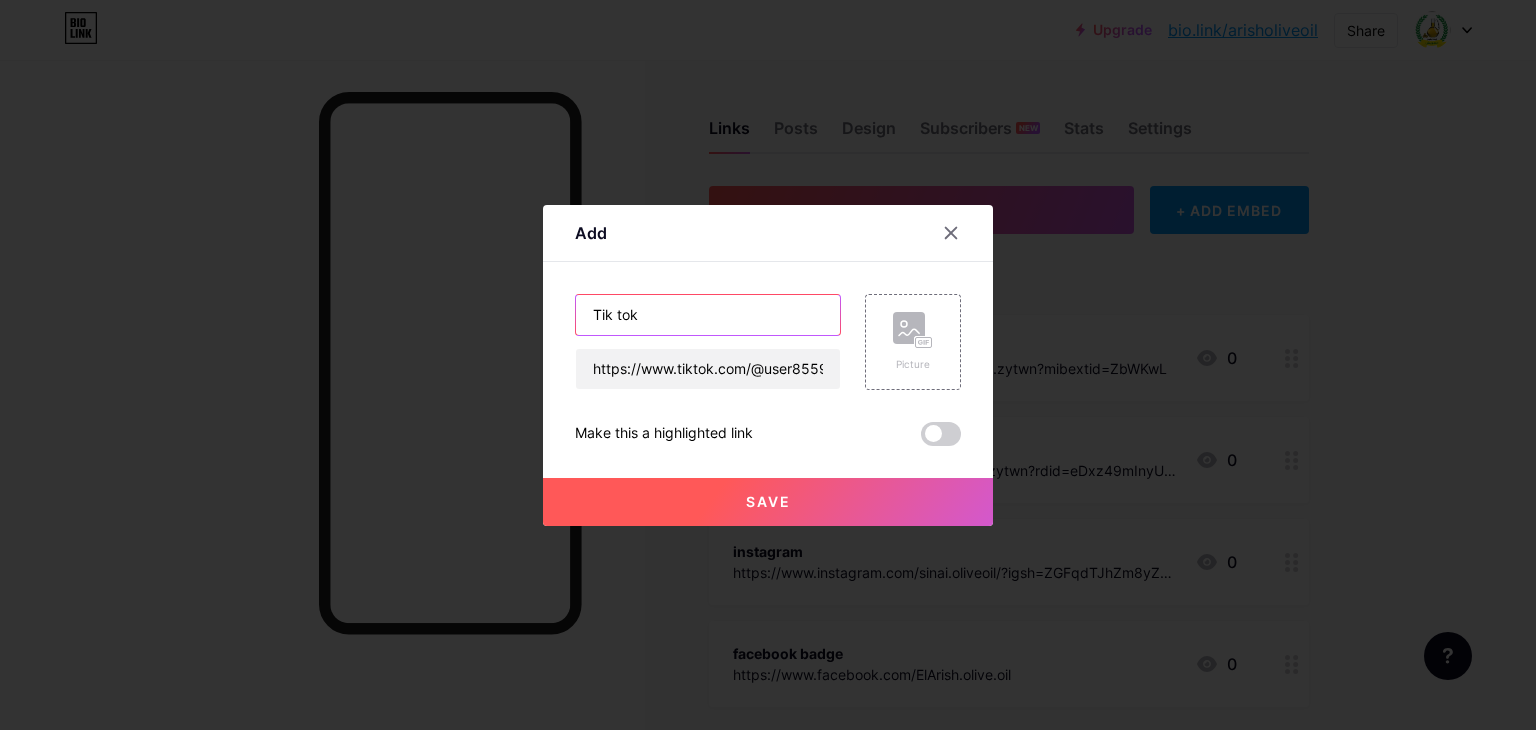 type on "Tik tok" 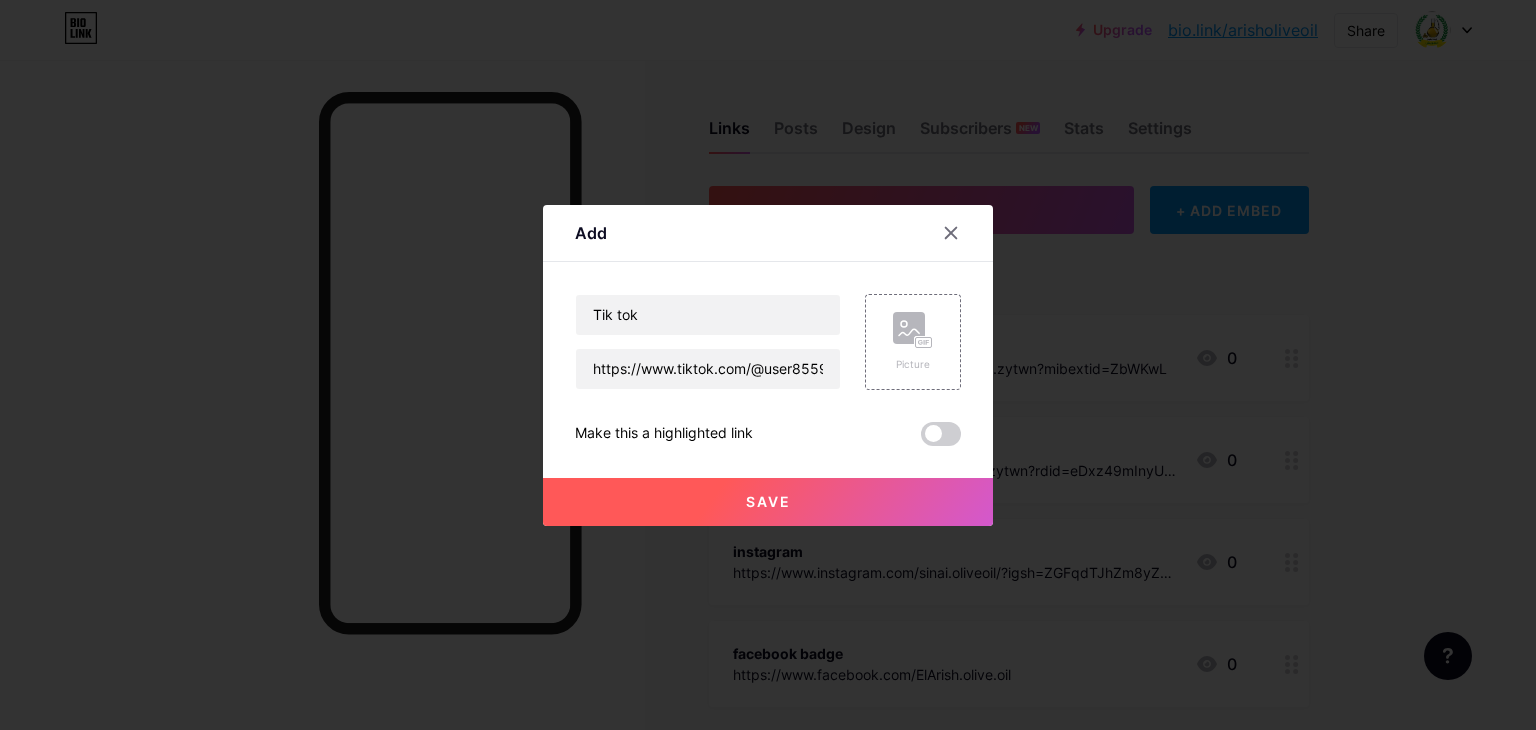 click on "Save" at bounding box center [768, 502] 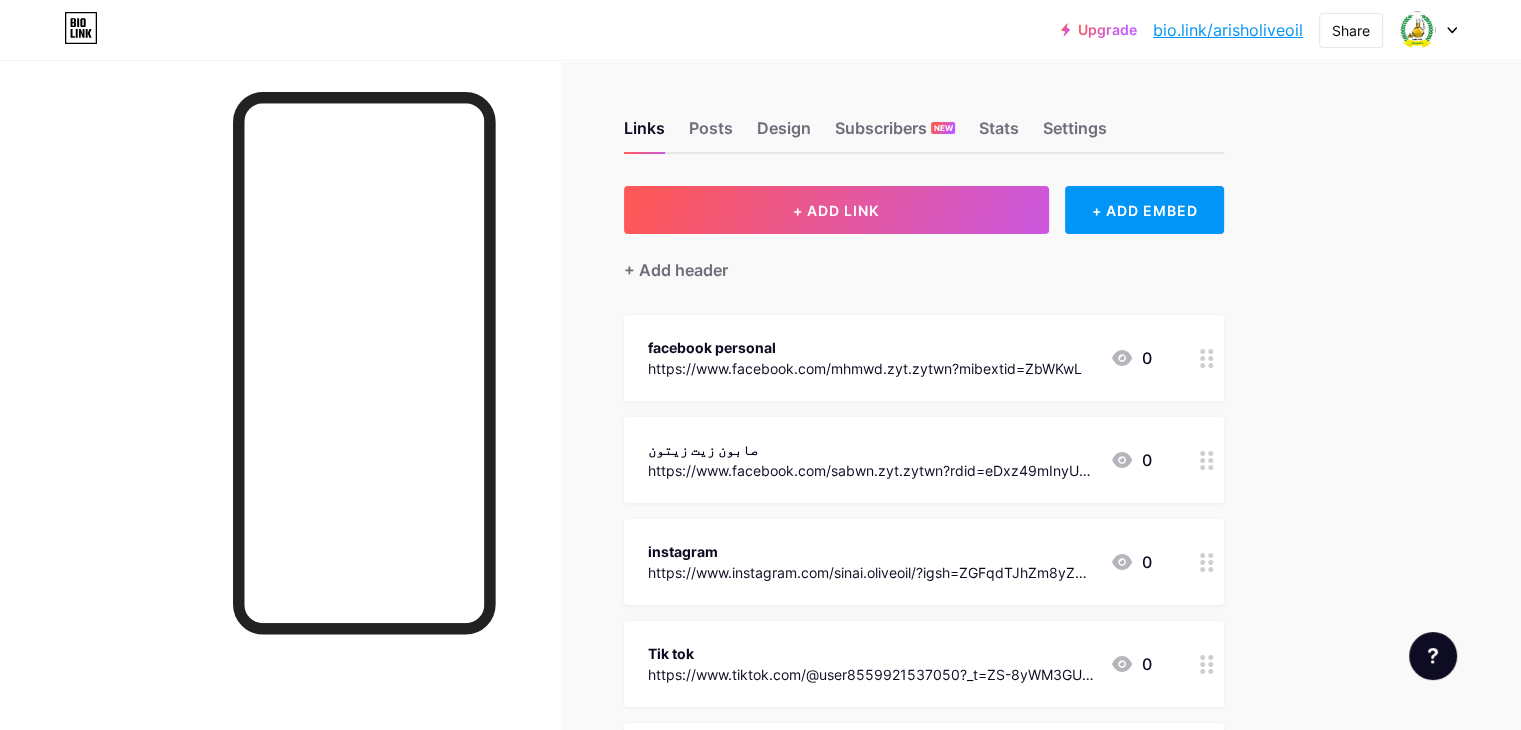 click at bounding box center [1207, 358] 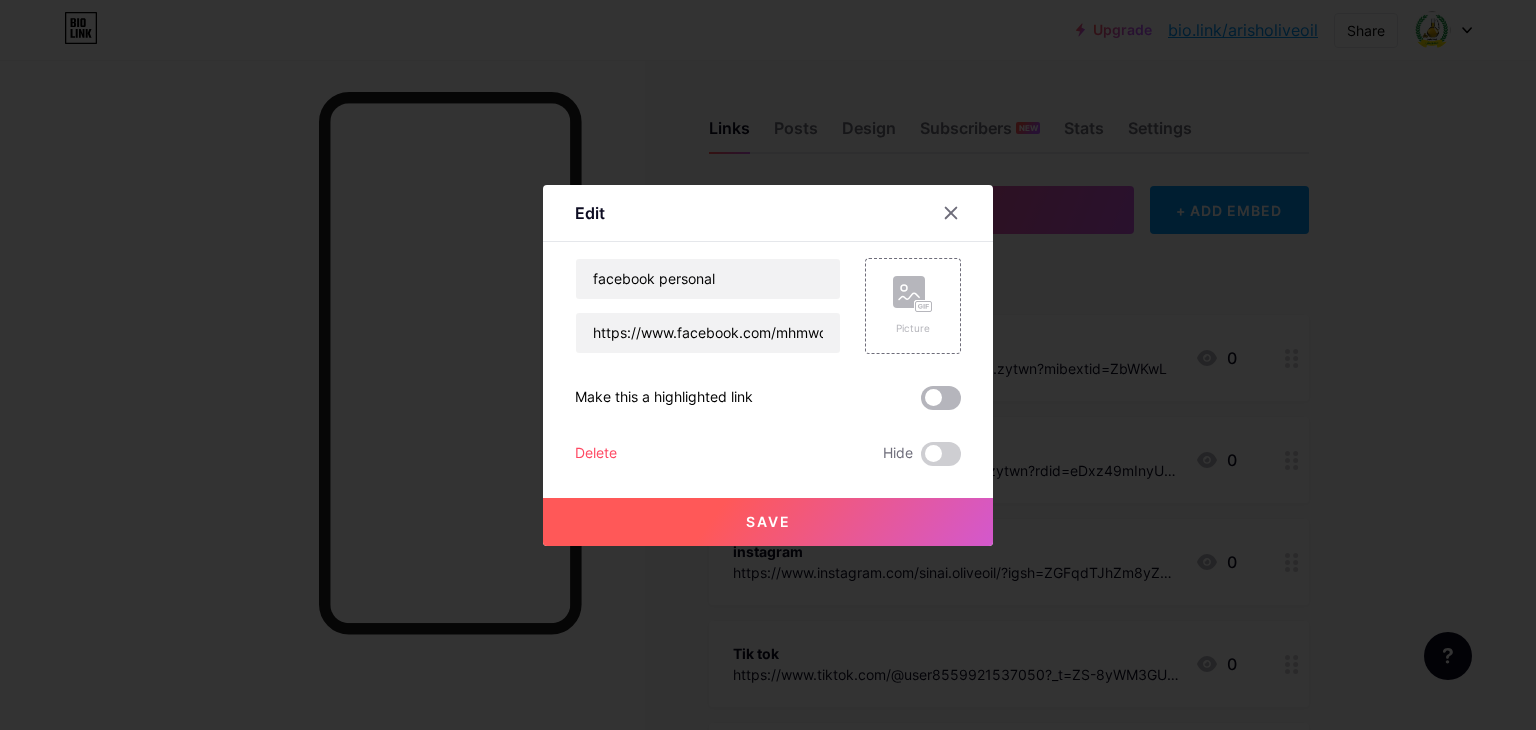 click at bounding box center [941, 398] 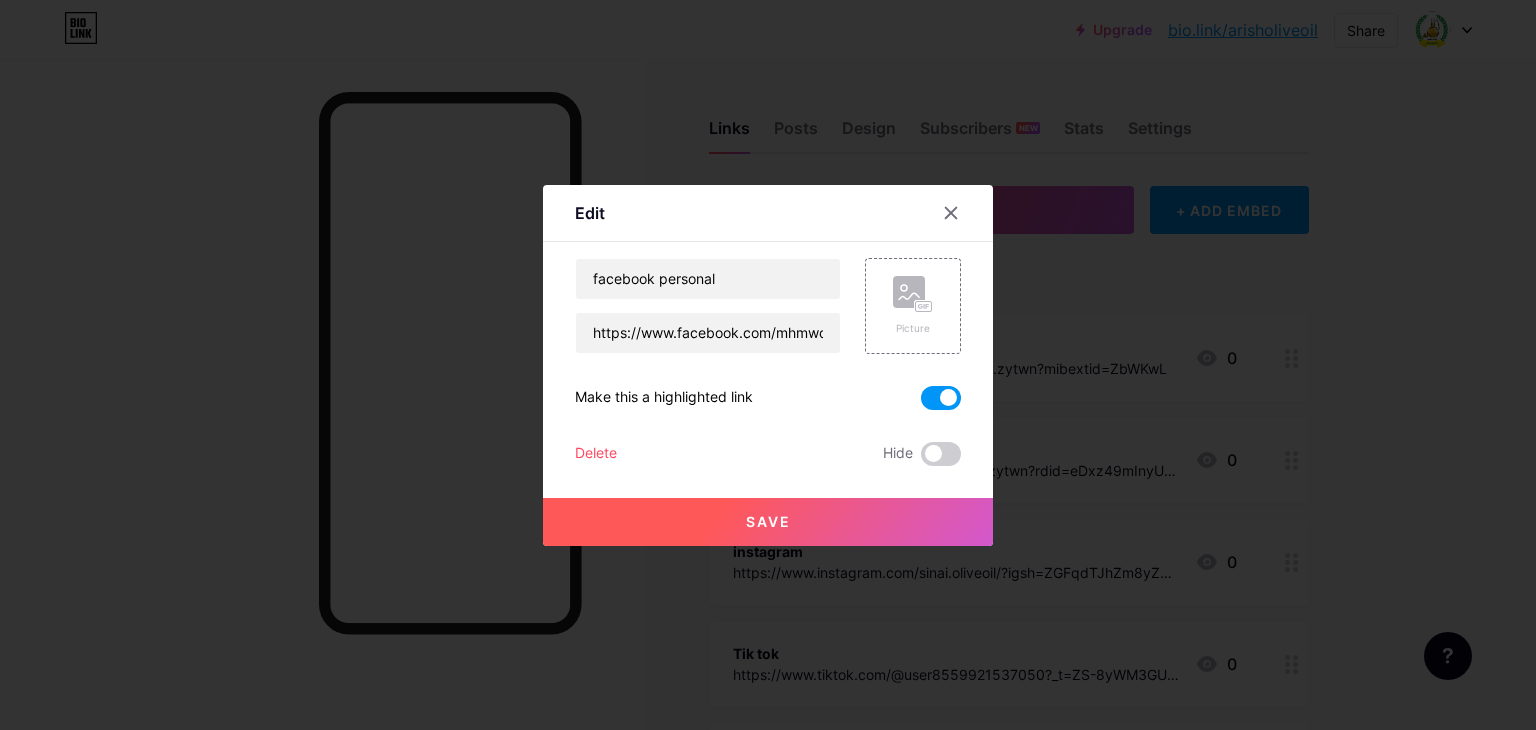 click on "Save" at bounding box center (768, 522) 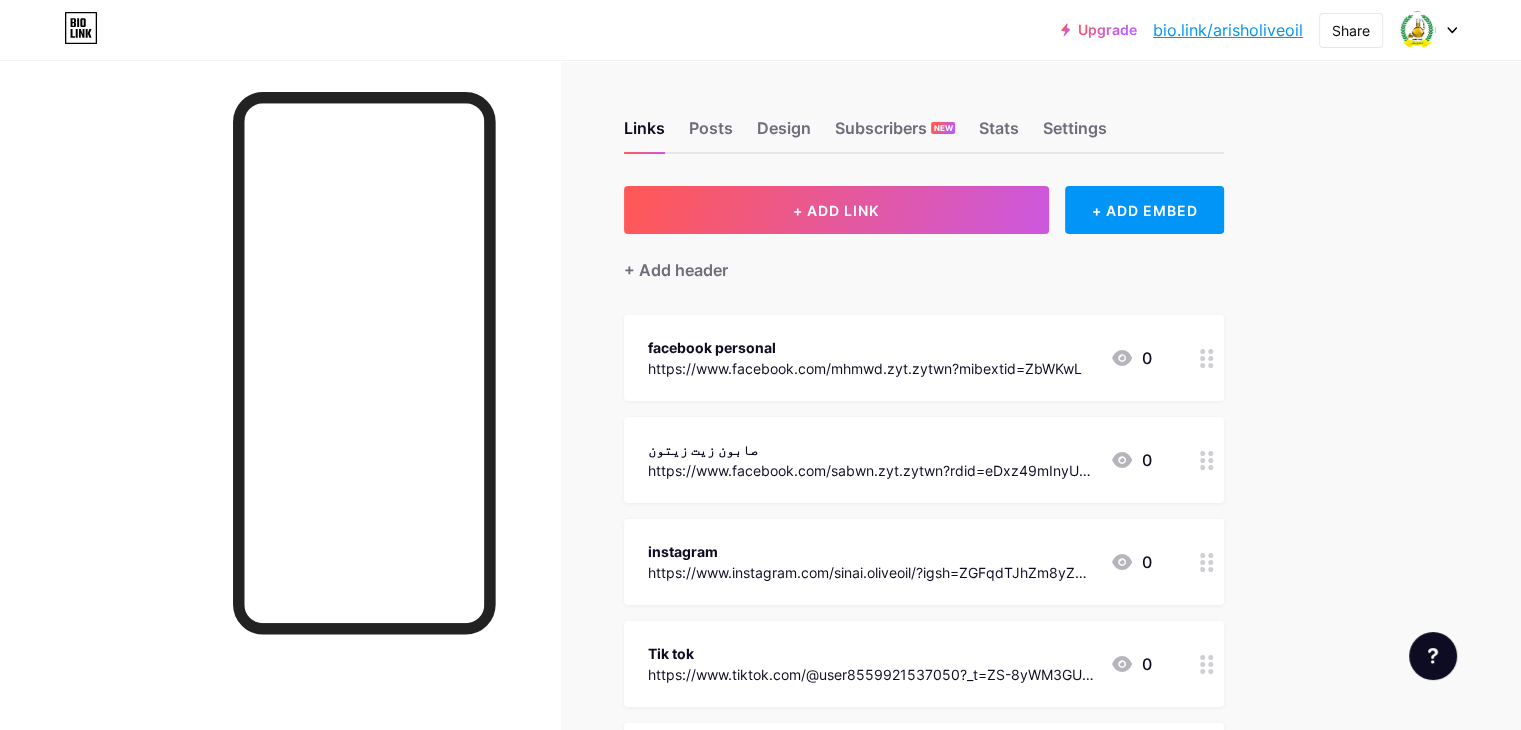 click 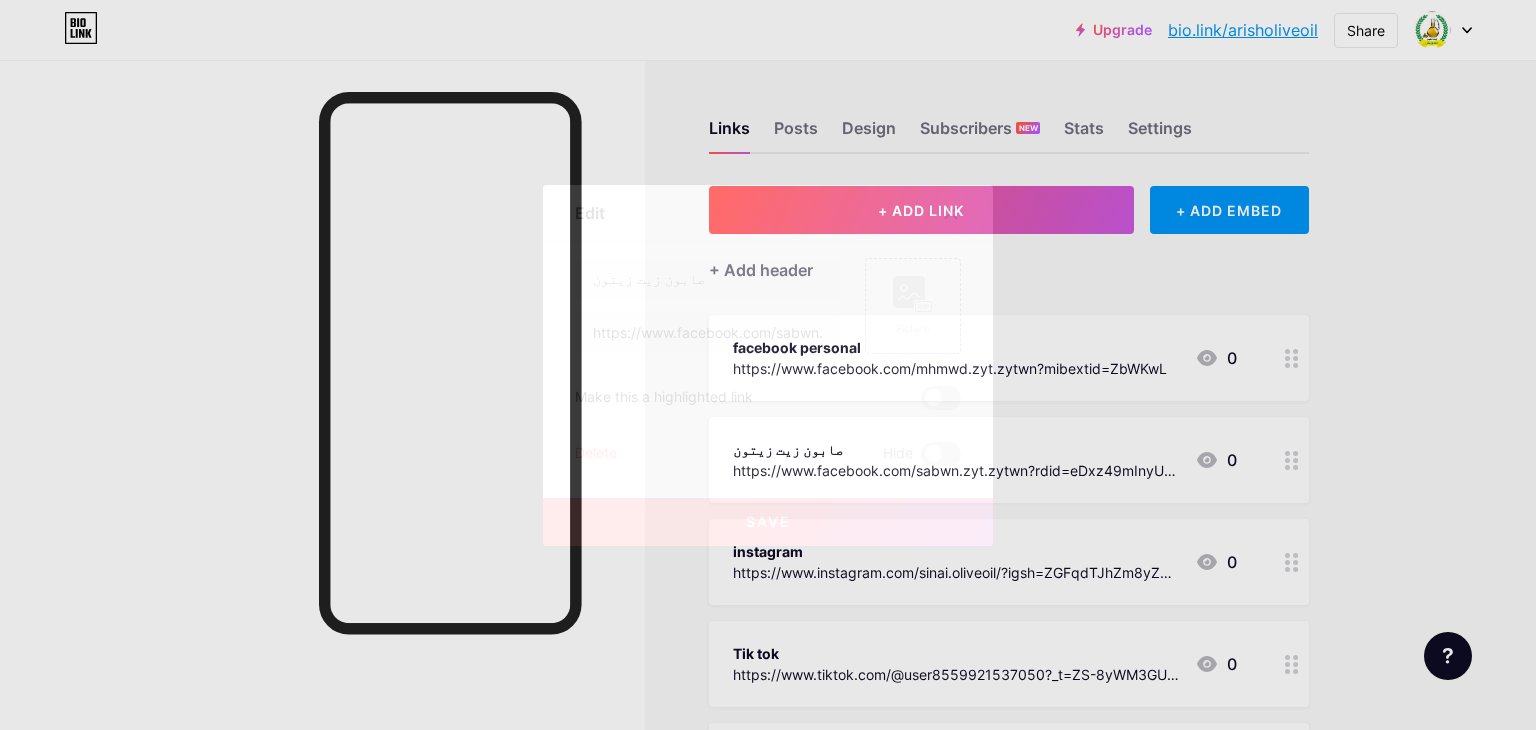 click at bounding box center [941, 398] 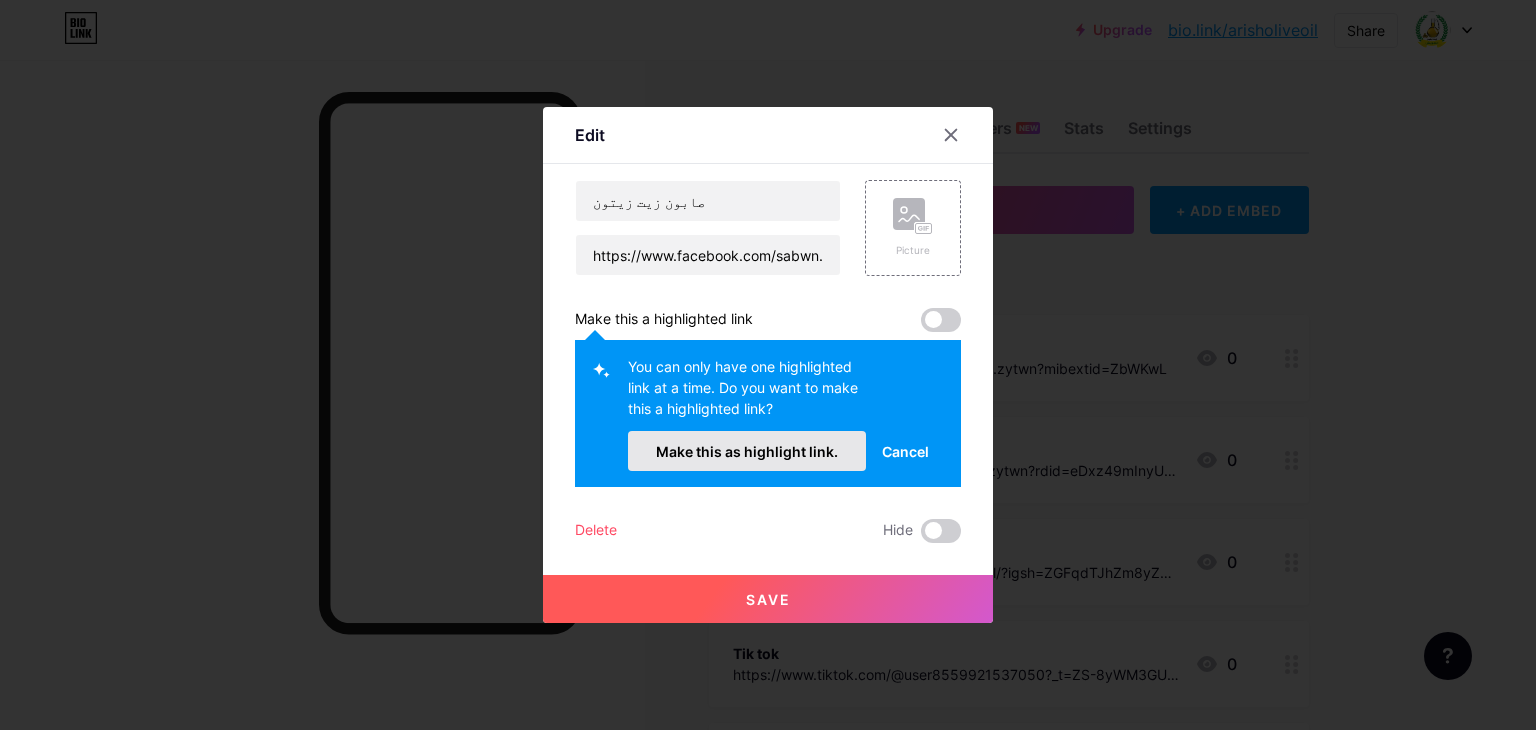 click on "Make this as highlight link." at bounding box center [747, 451] 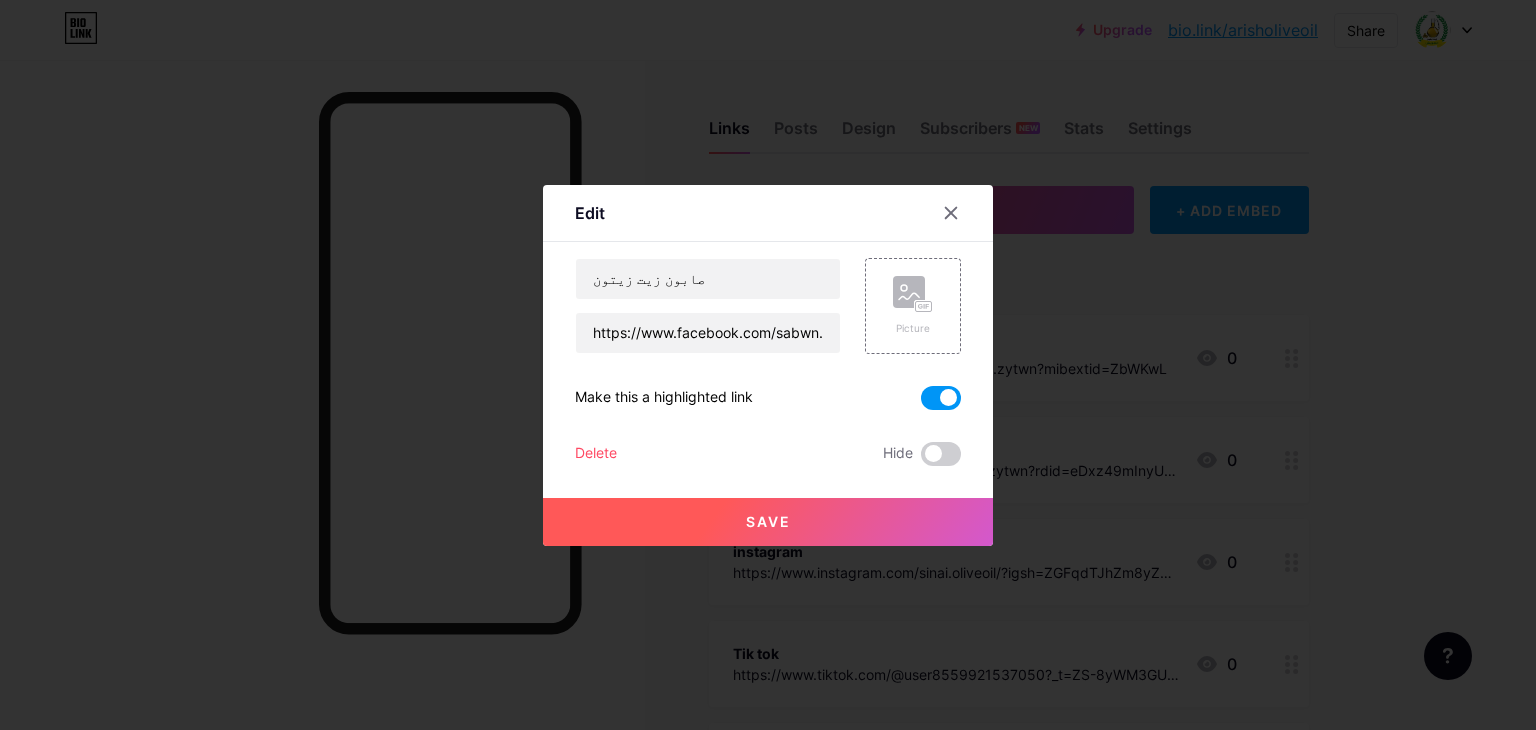 click on "Save" at bounding box center [768, 522] 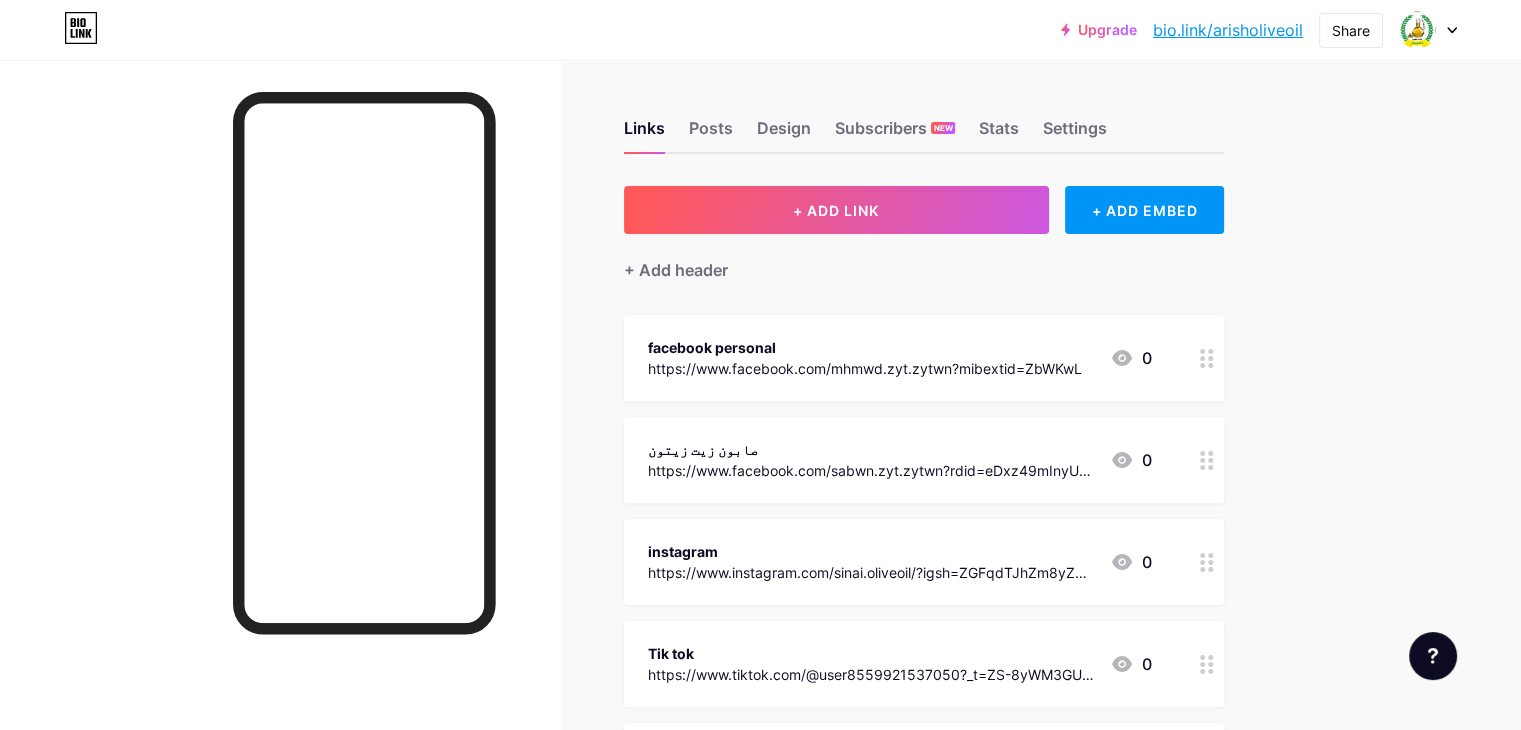 click 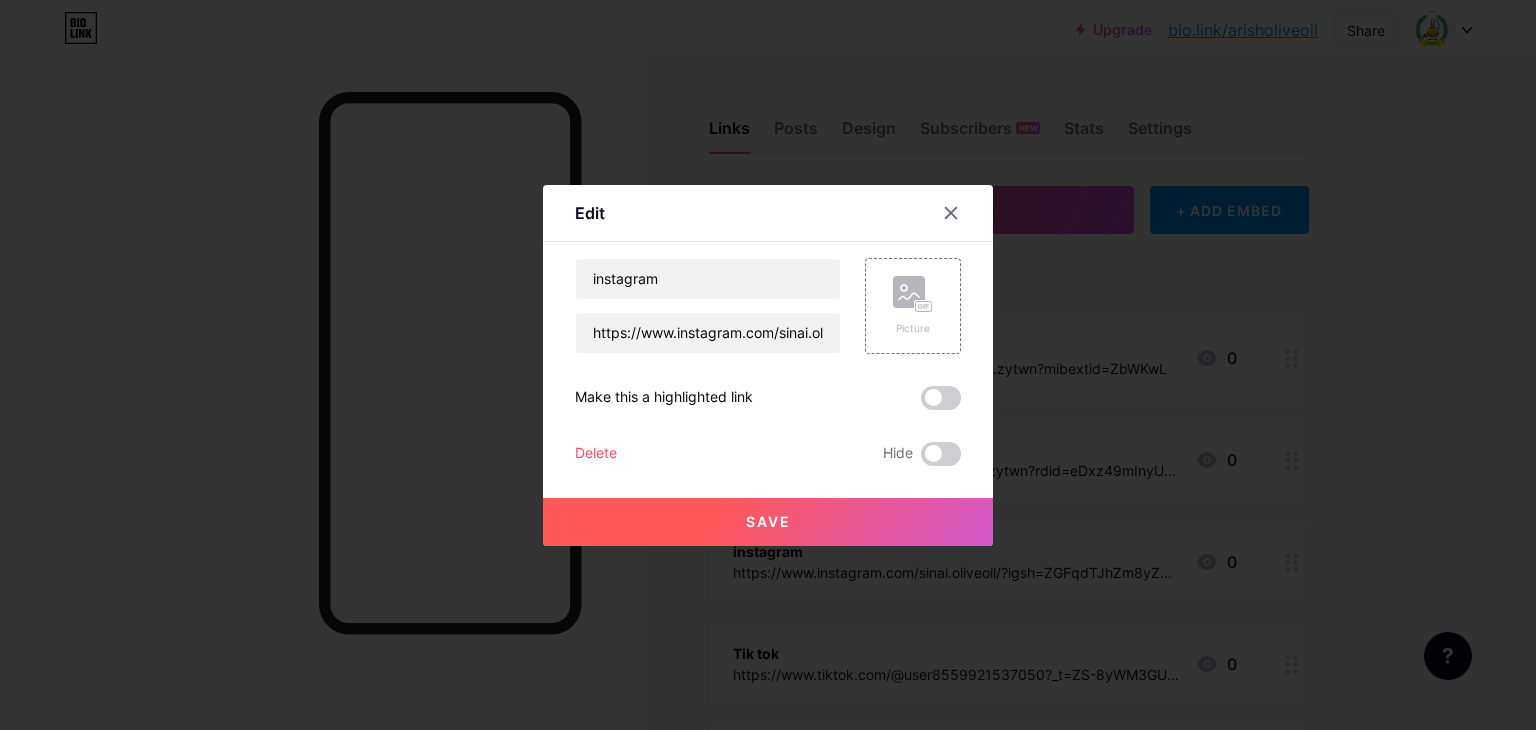 click at bounding box center (941, 398) 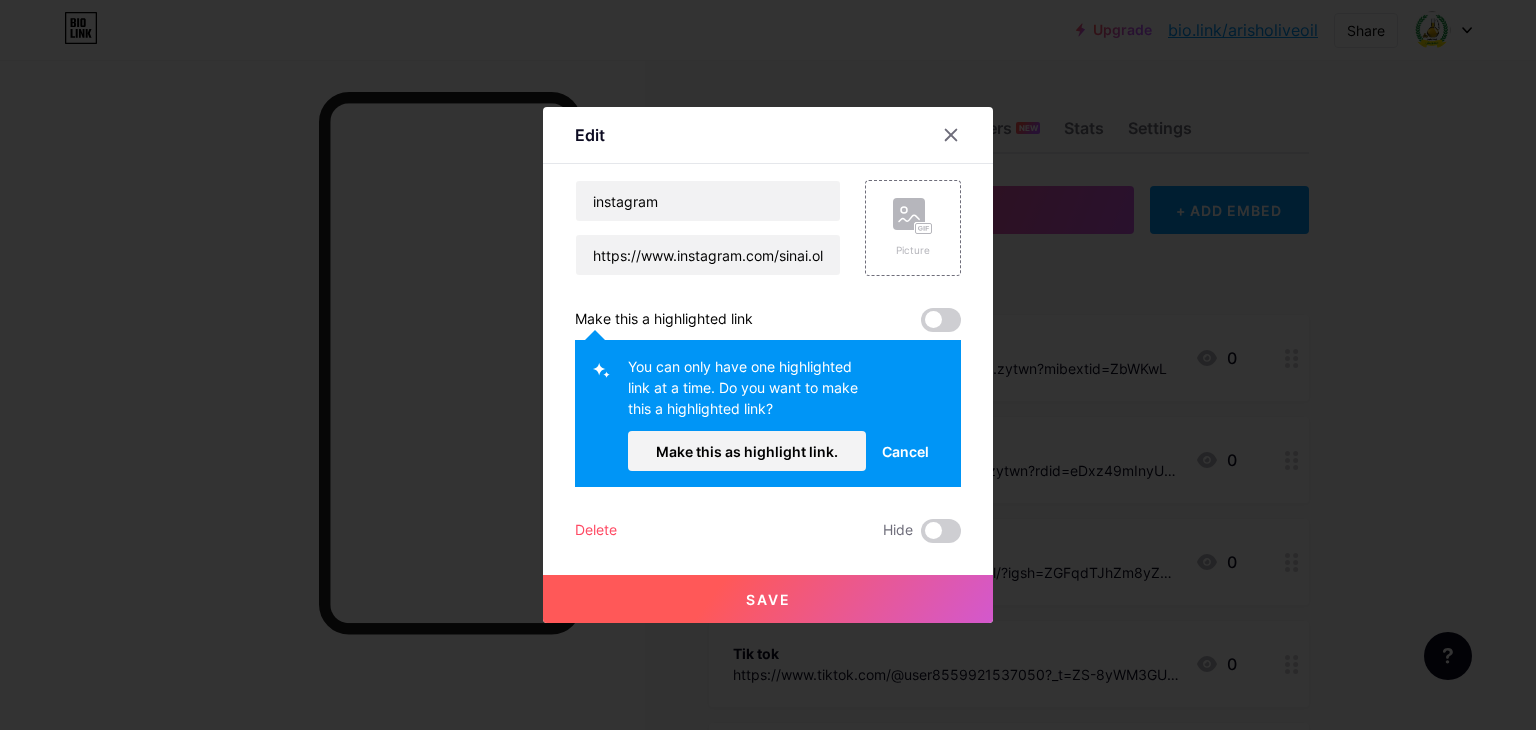click on "Save" at bounding box center [768, 599] 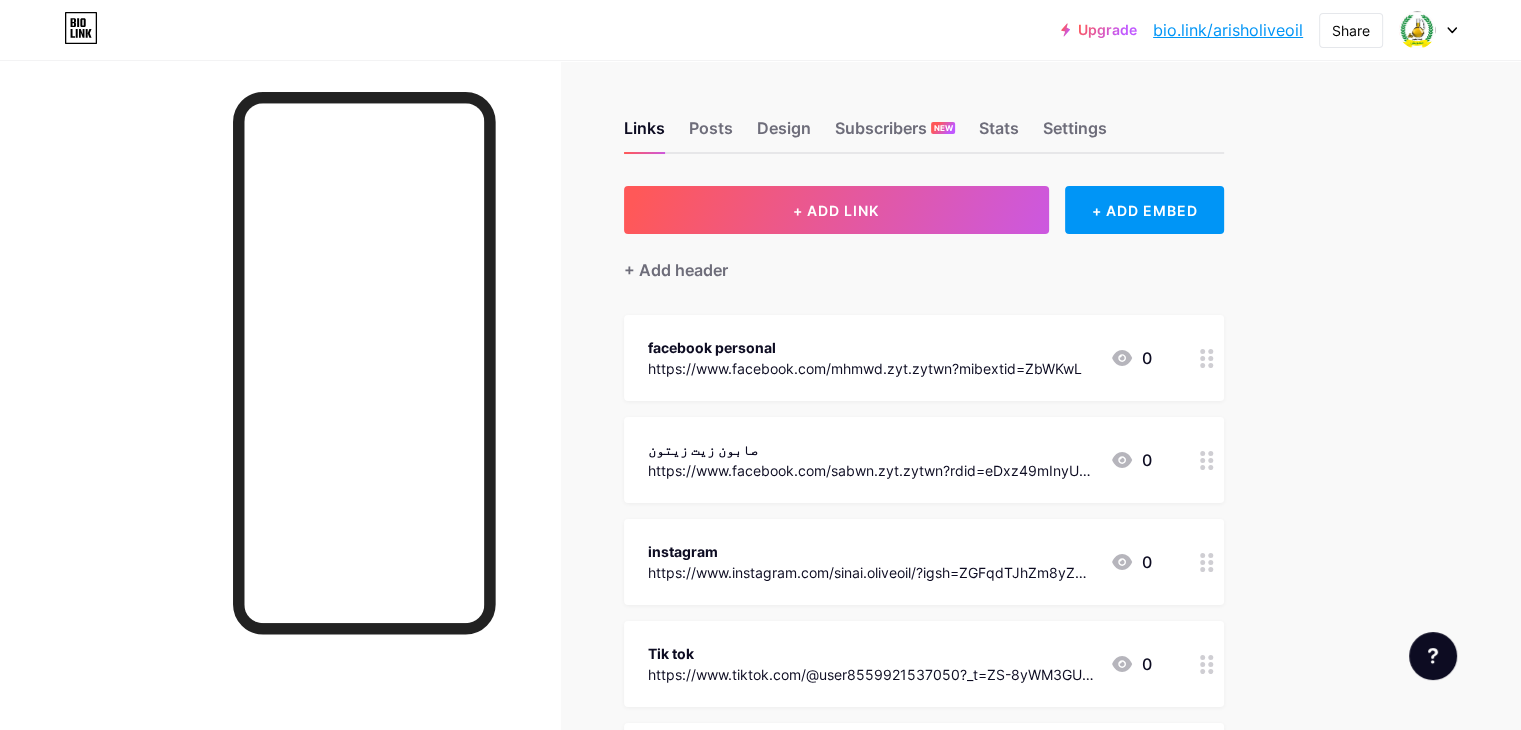 click 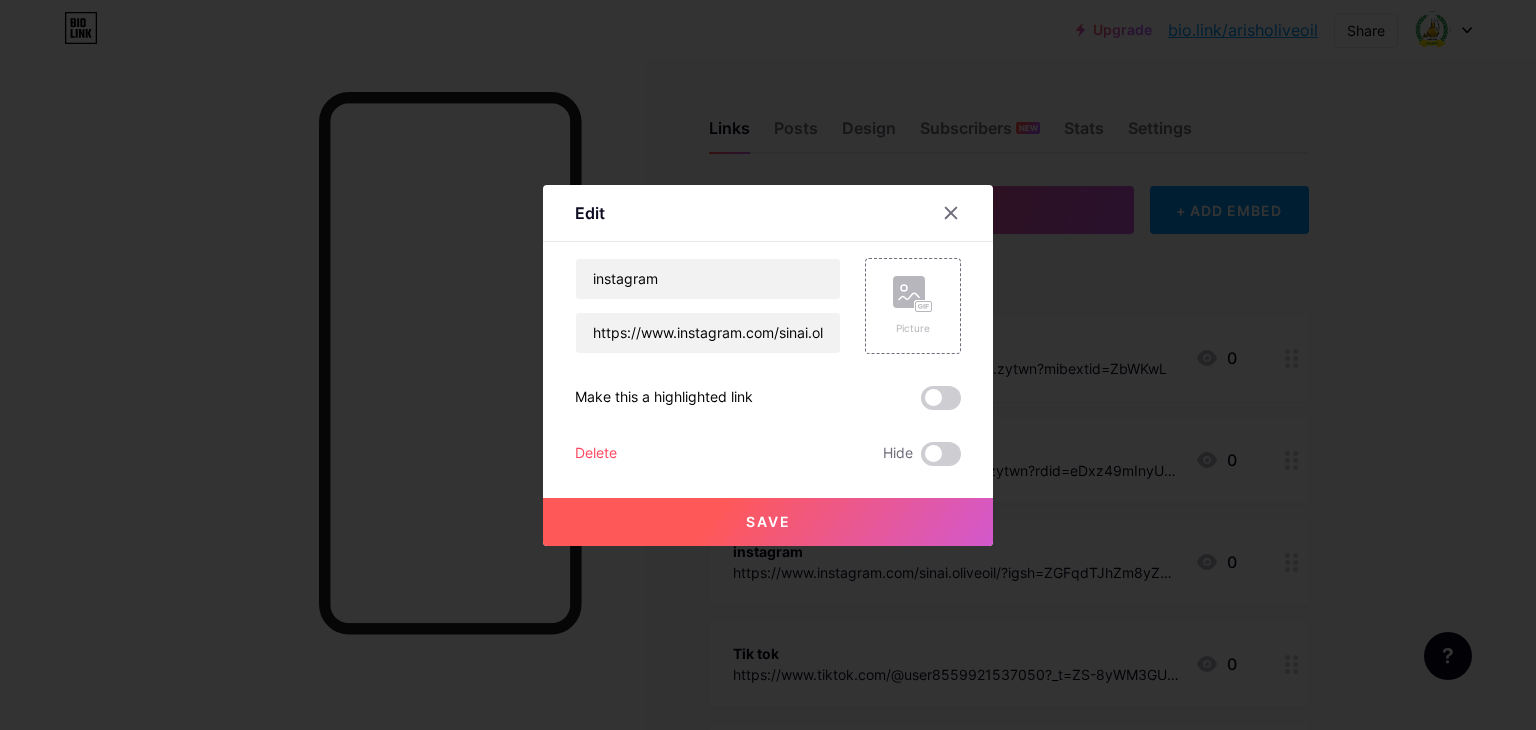 click at bounding box center [941, 398] 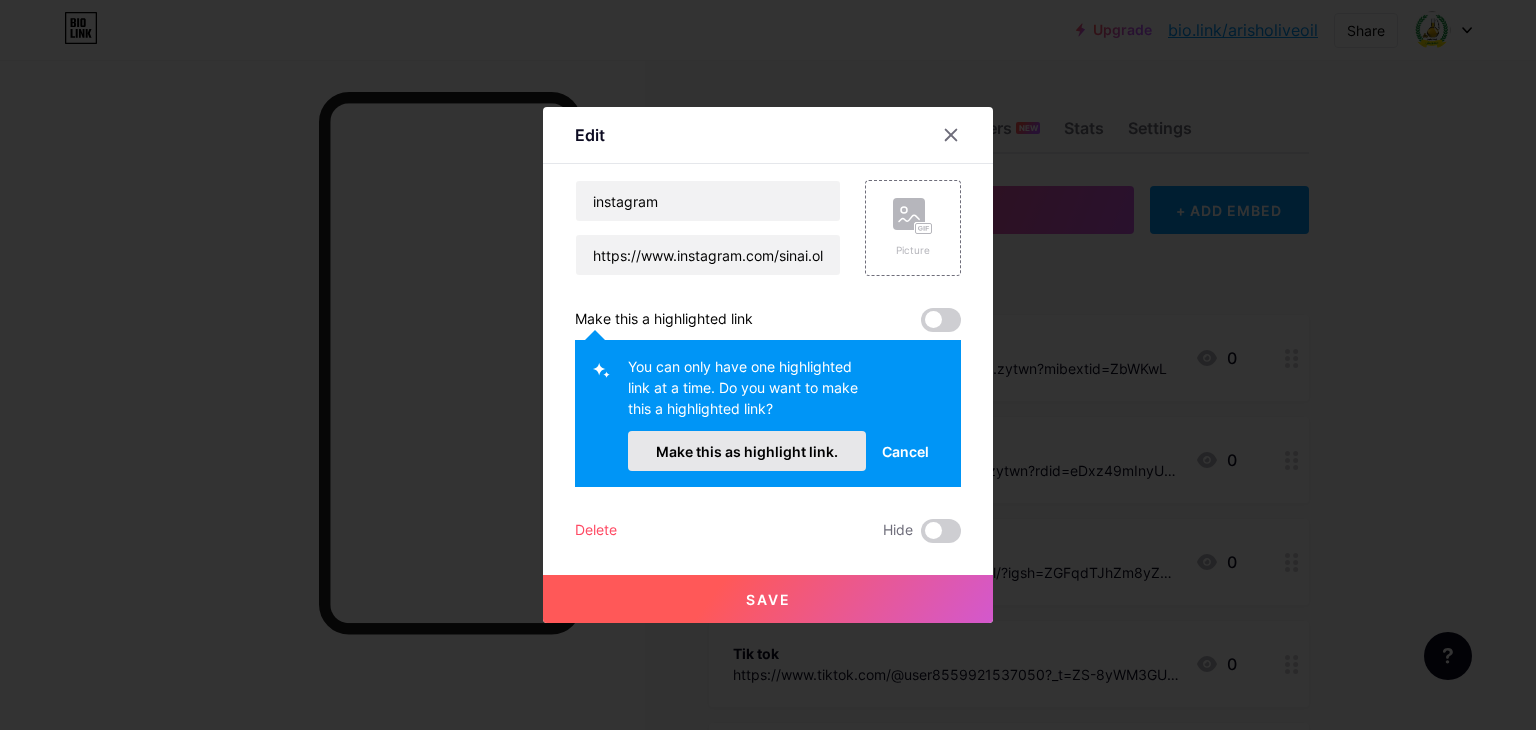 click on "Make this as highlight link." at bounding box center (747, 451) 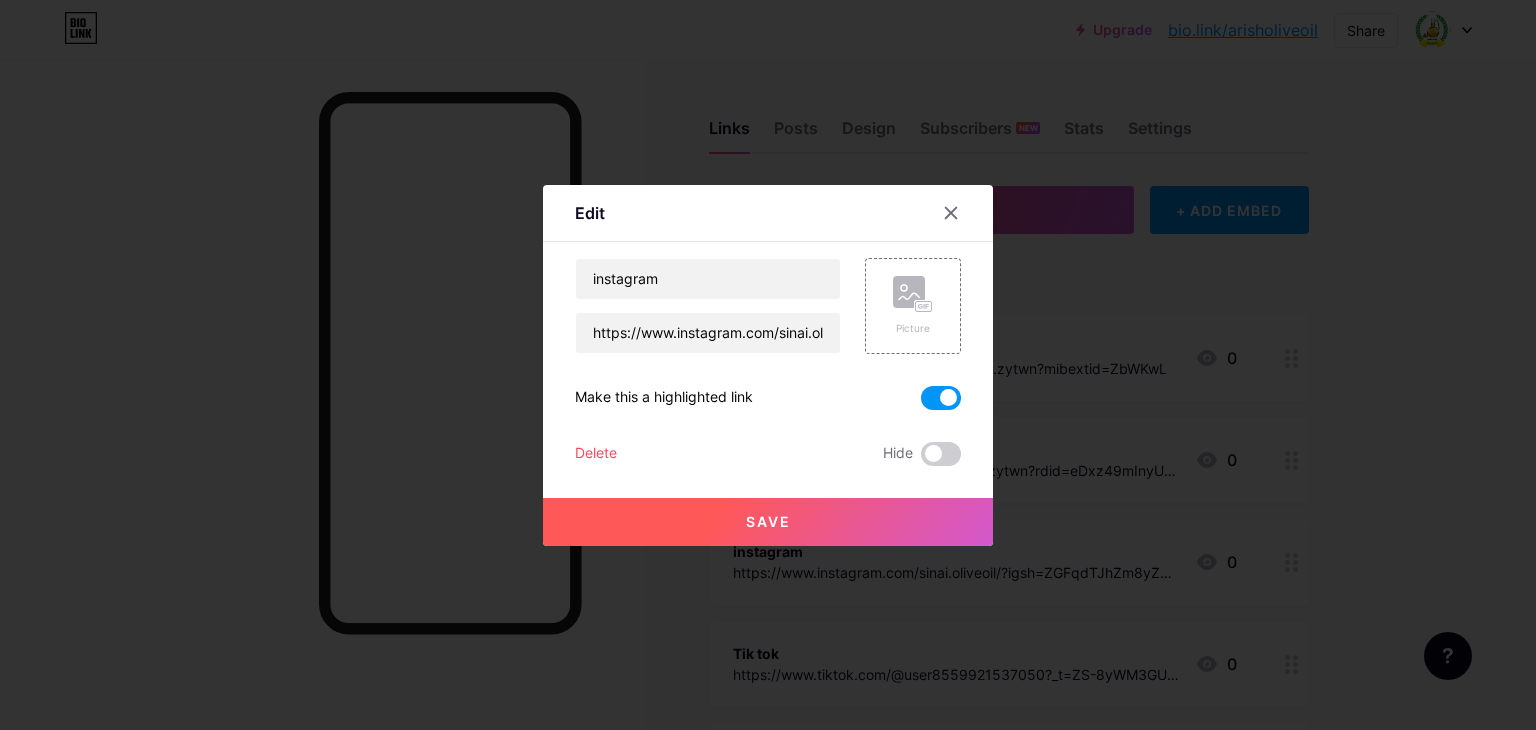 click on "Save" at bounding box center [768, 522] 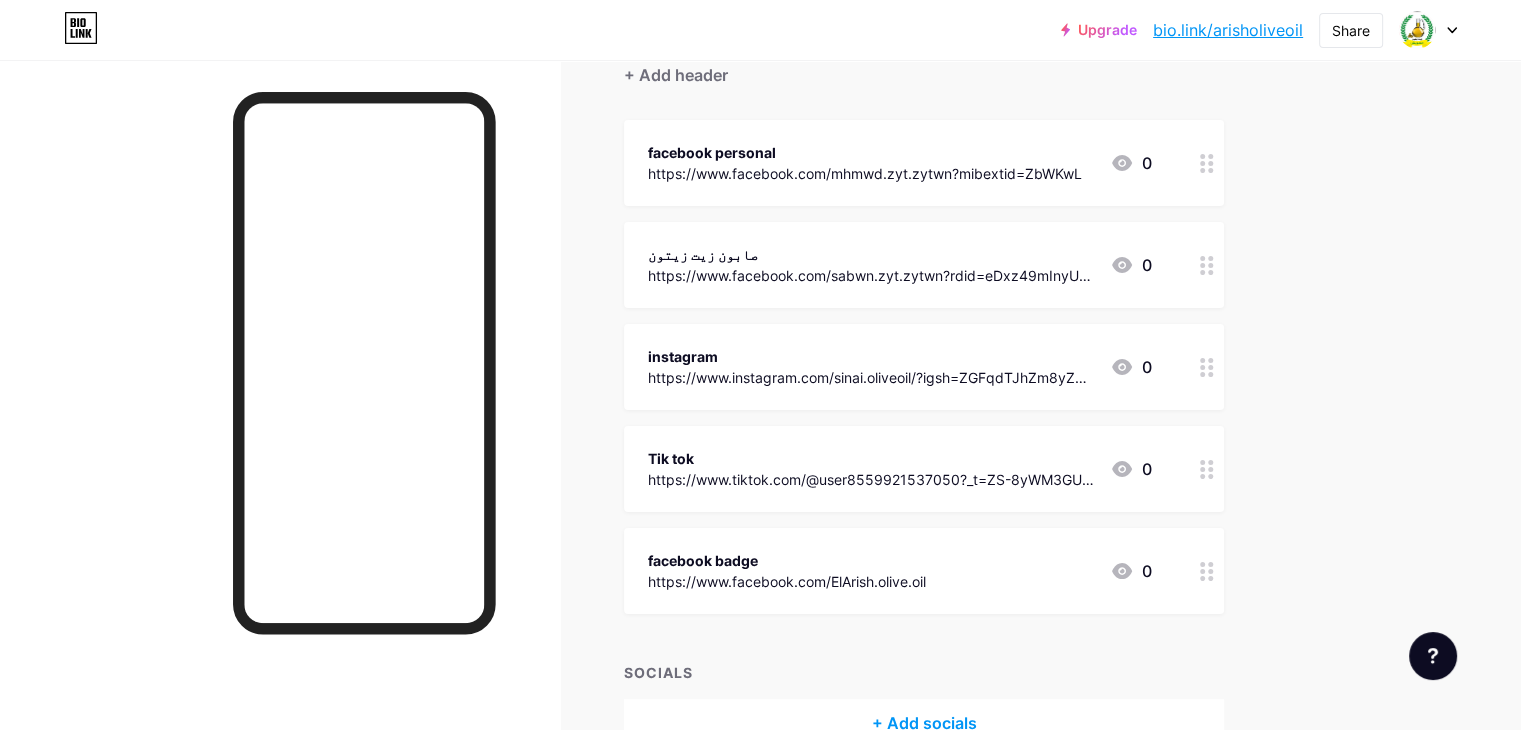 scroll, scrollTop: 200, scrollLeft: 0, axis: vertical 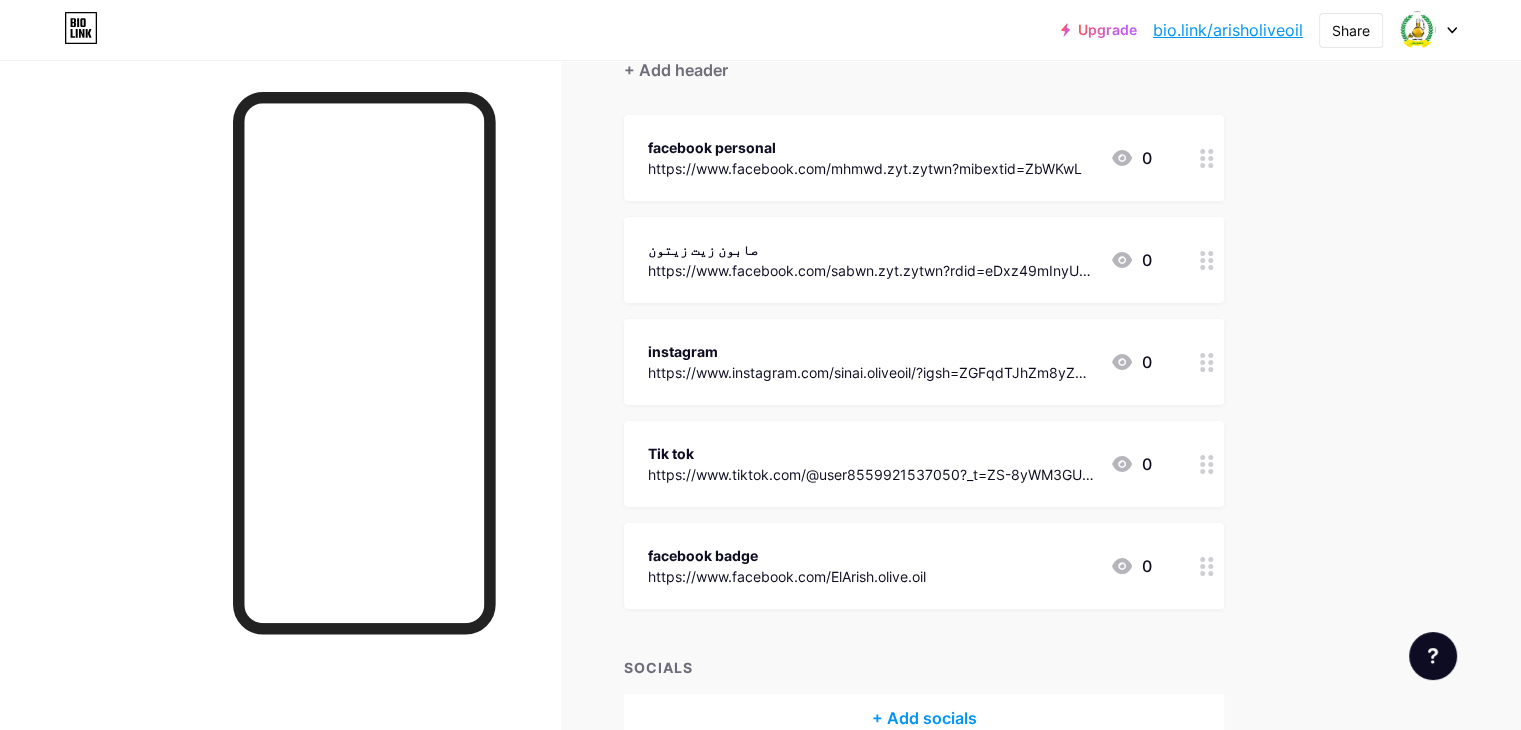 click at bounding box center [1207, 464] 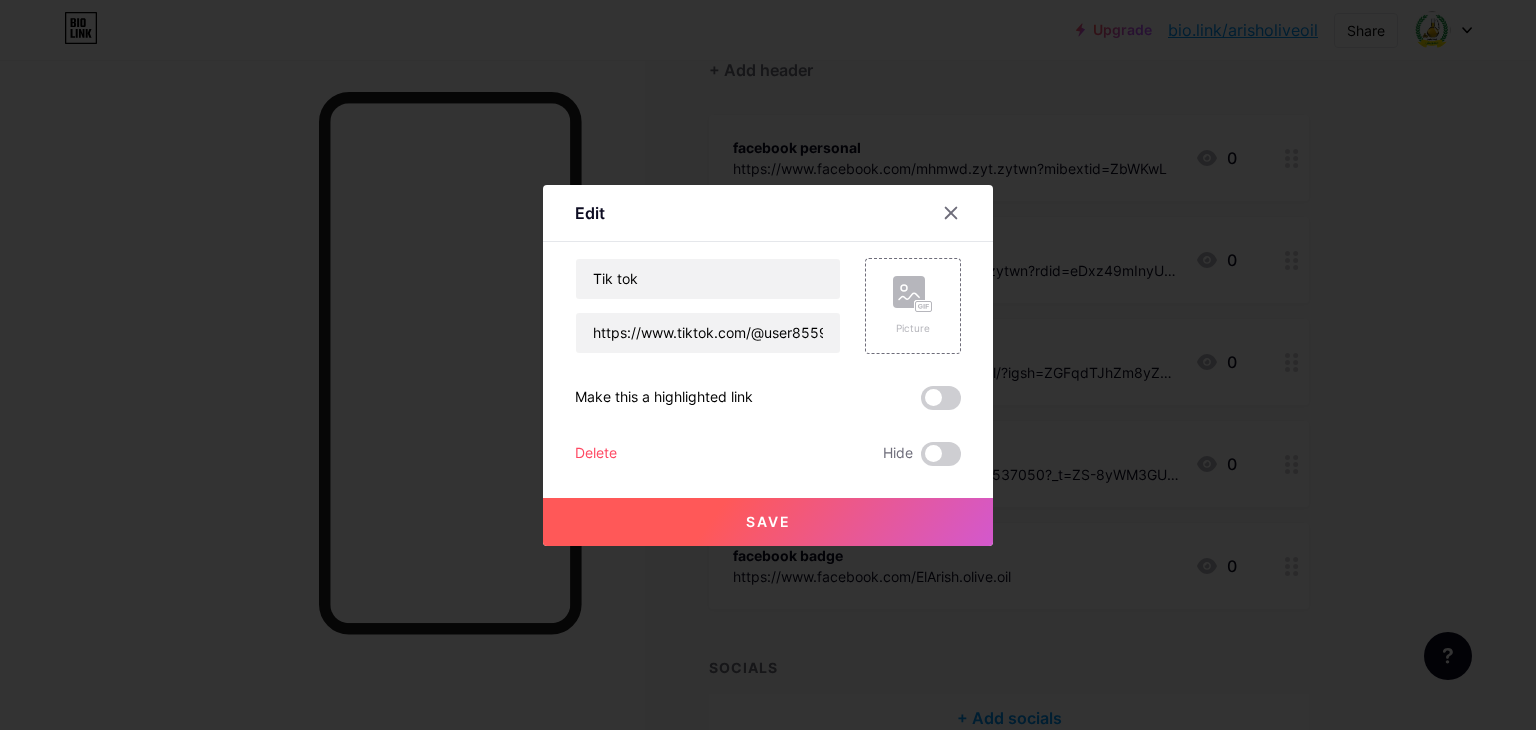 click at bounding box center (941, 398) 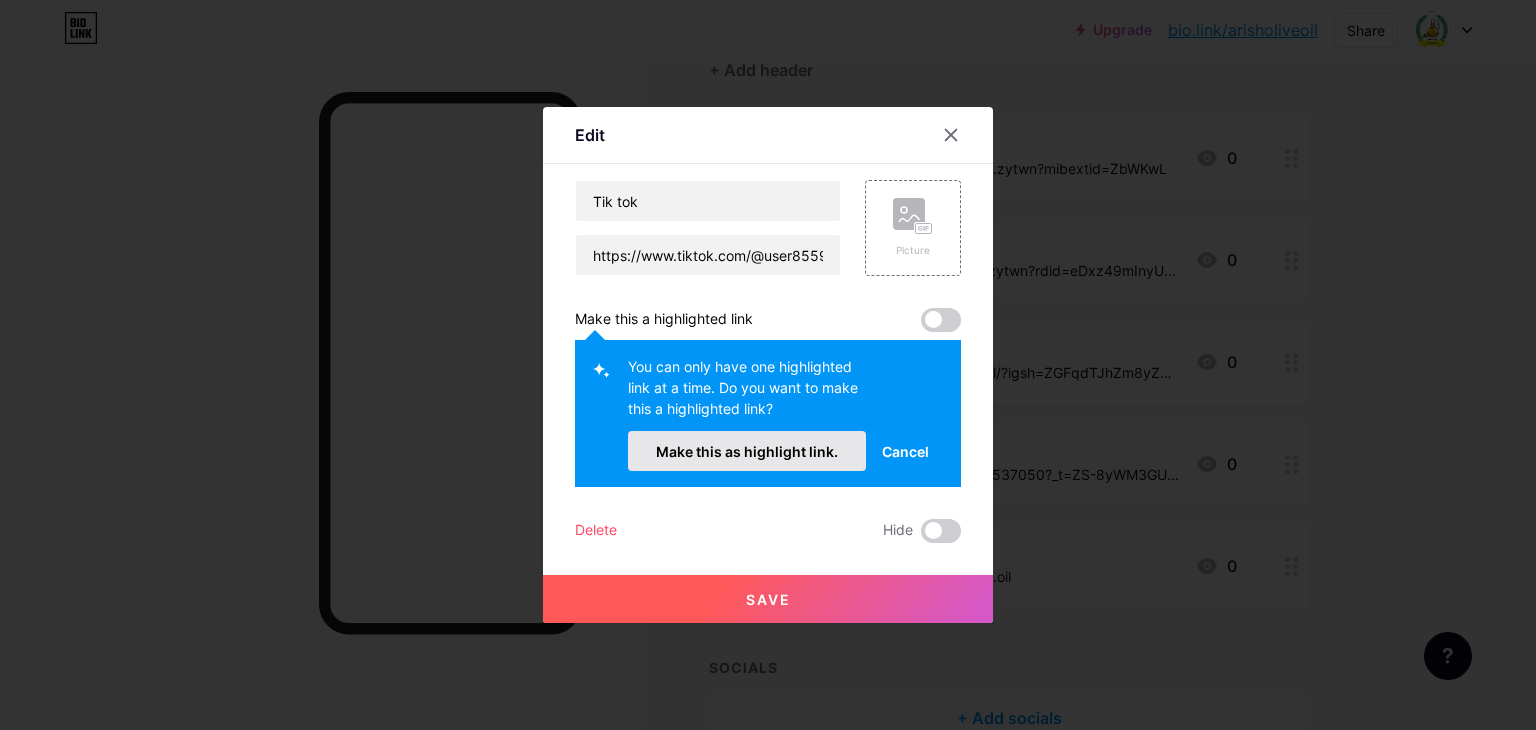 click on "Make this as highlight link." at bounding box center (747, 451) 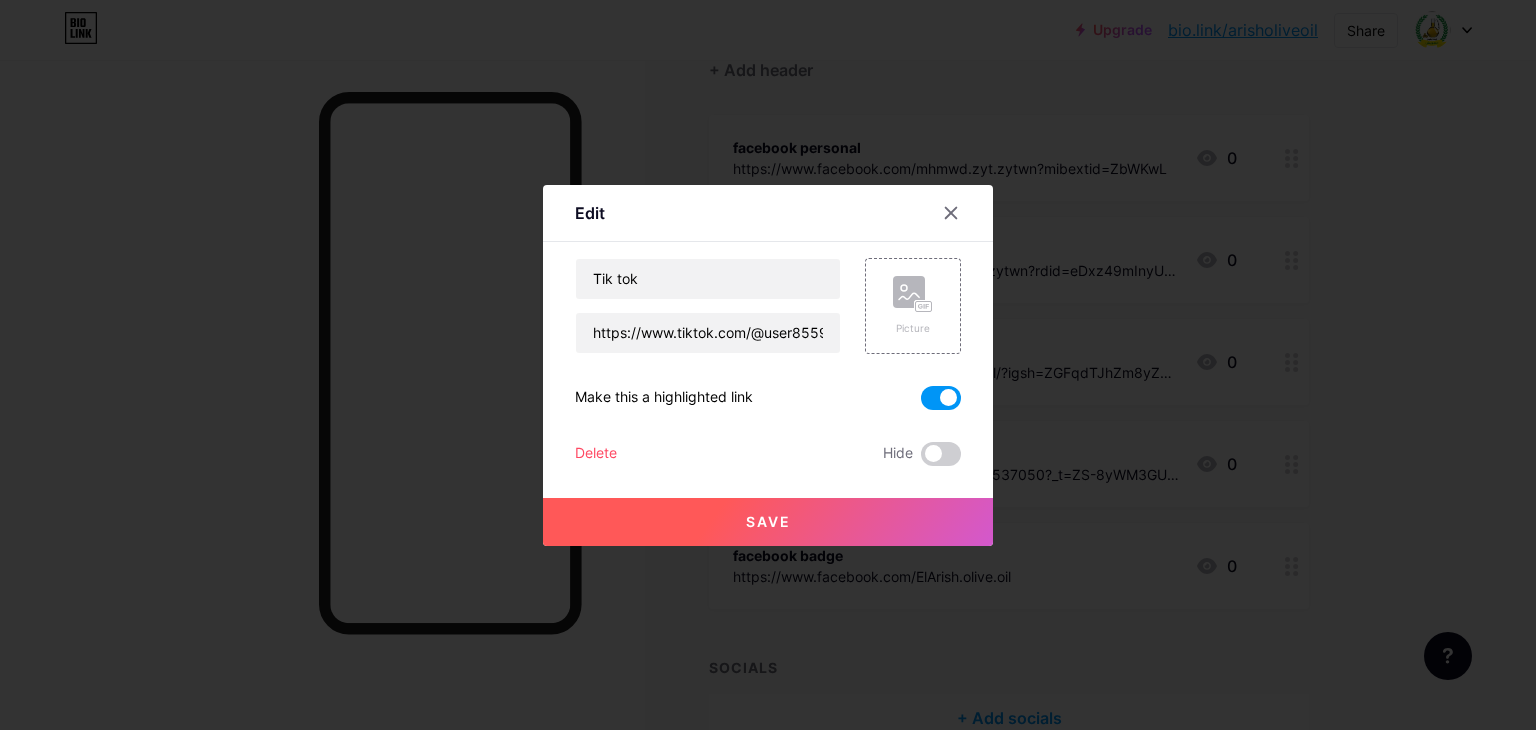 click on "Save" at bounding box center (768, 522) 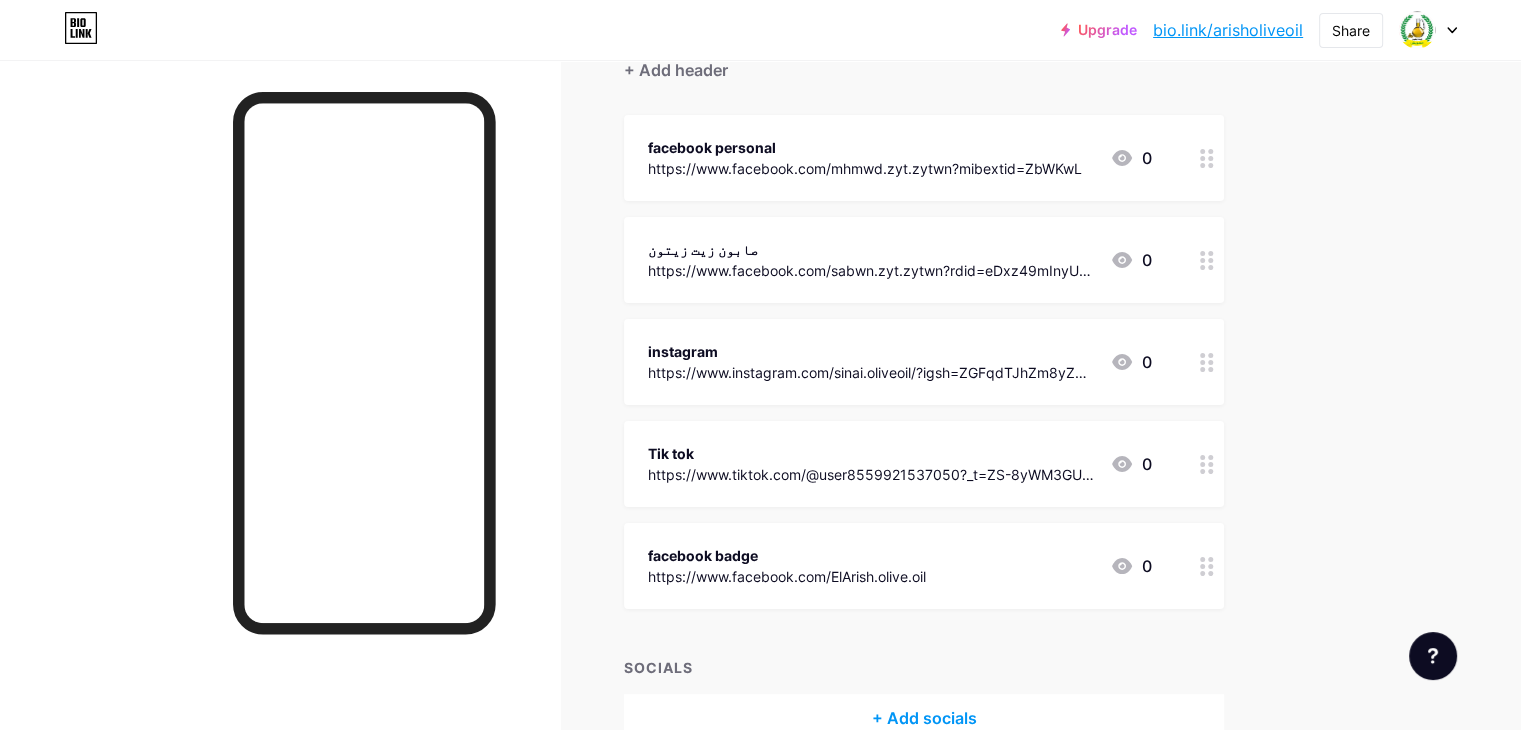 click at bounding box center (1207, 464) 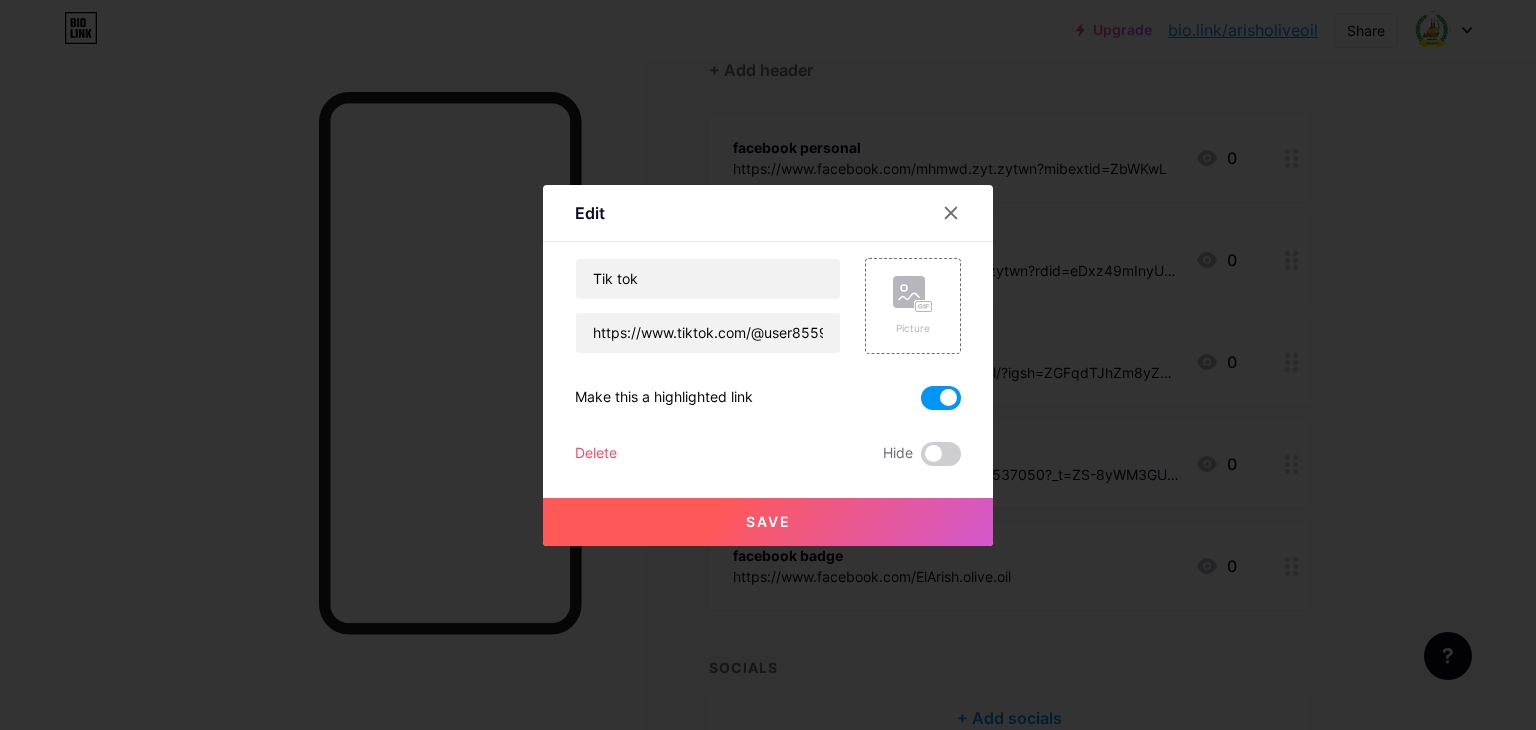 click on "Save" at bounding box center (768, 522) 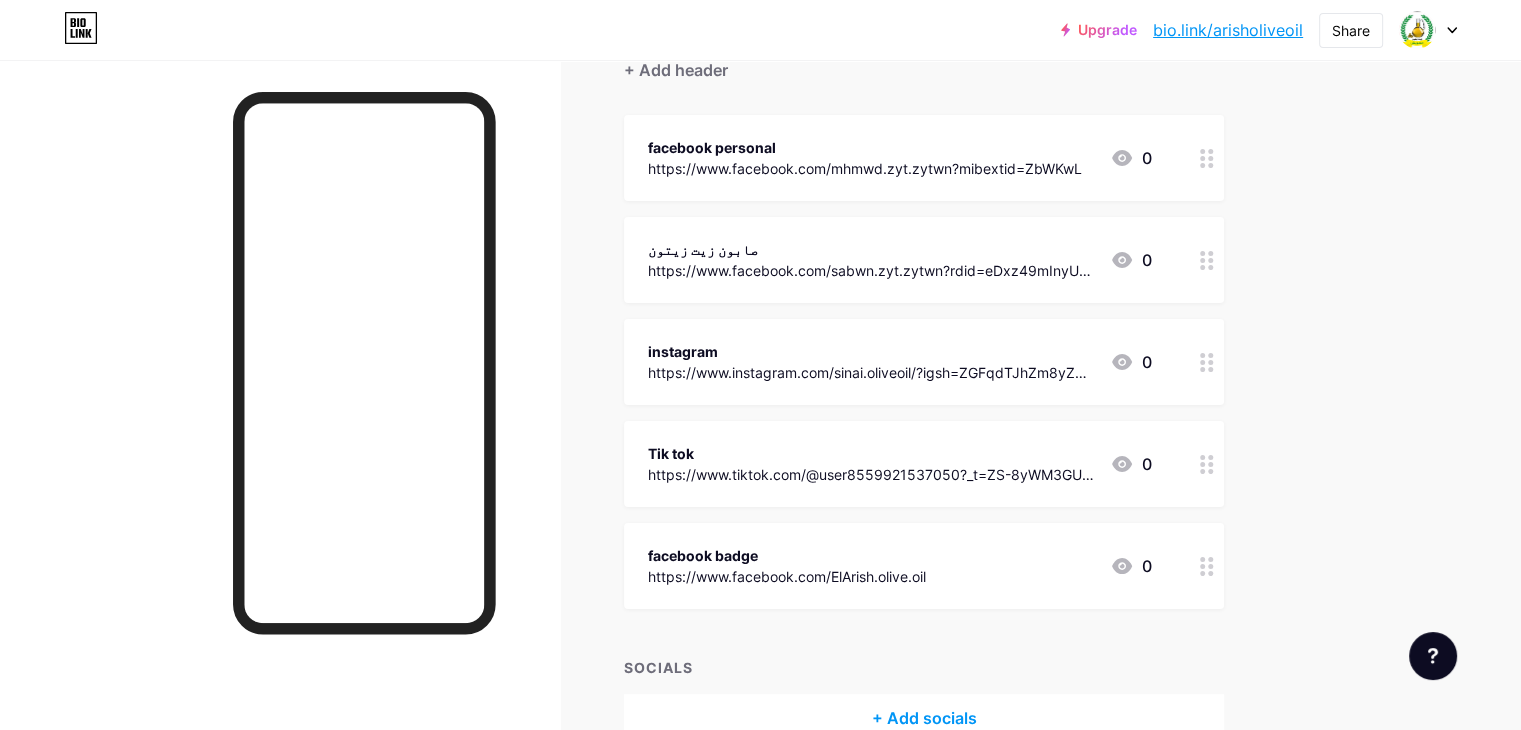 click 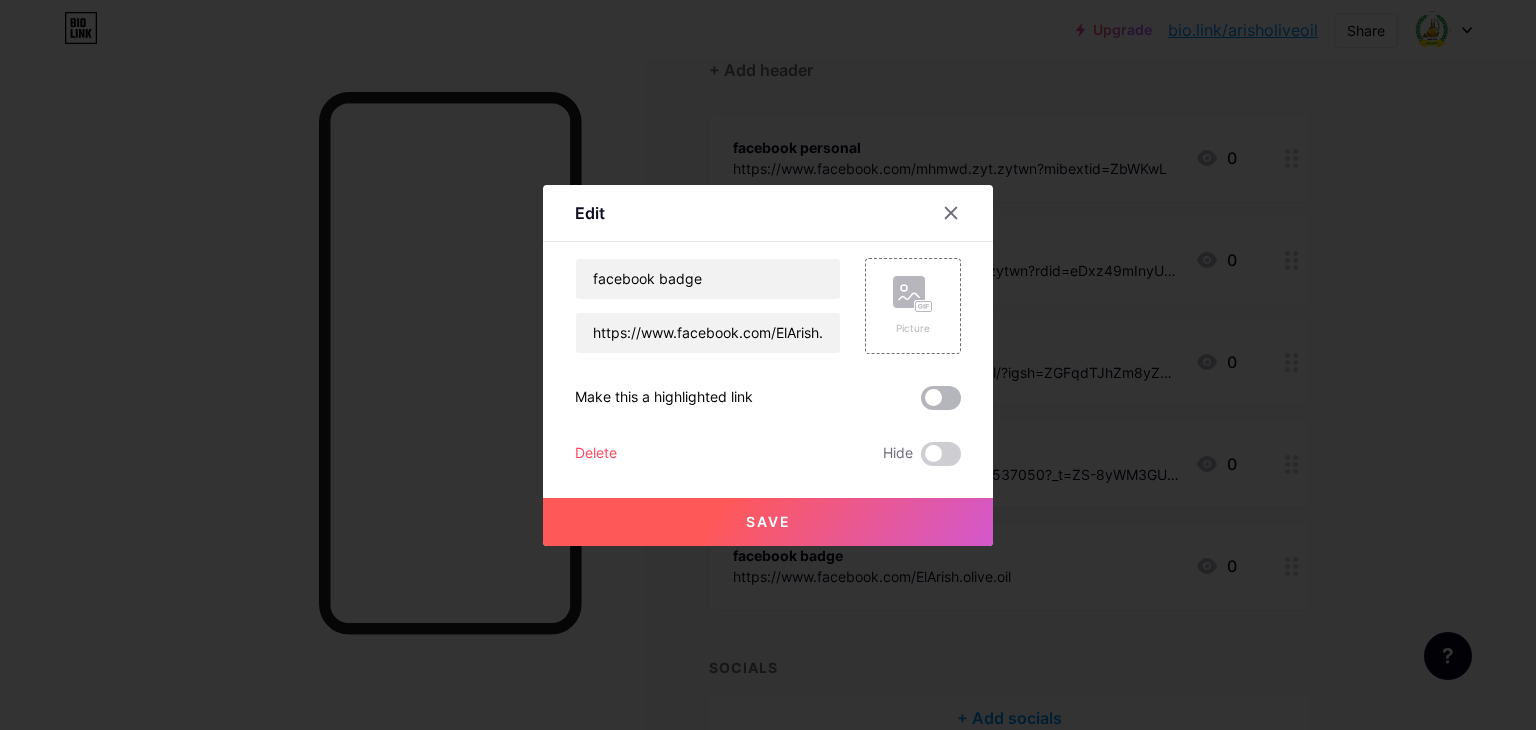 click at bounding box center (941, 398) 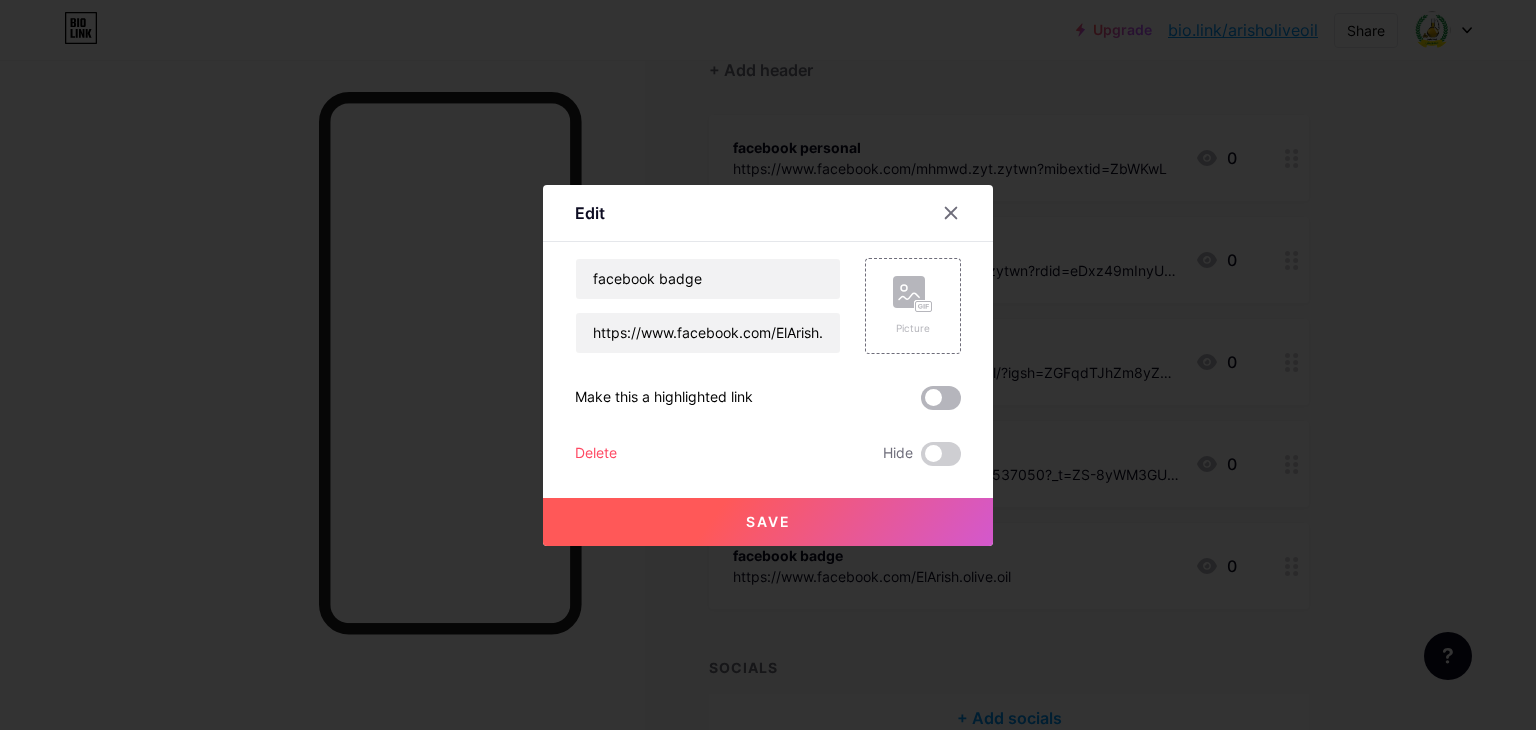 click at bounding box center [921, 403] 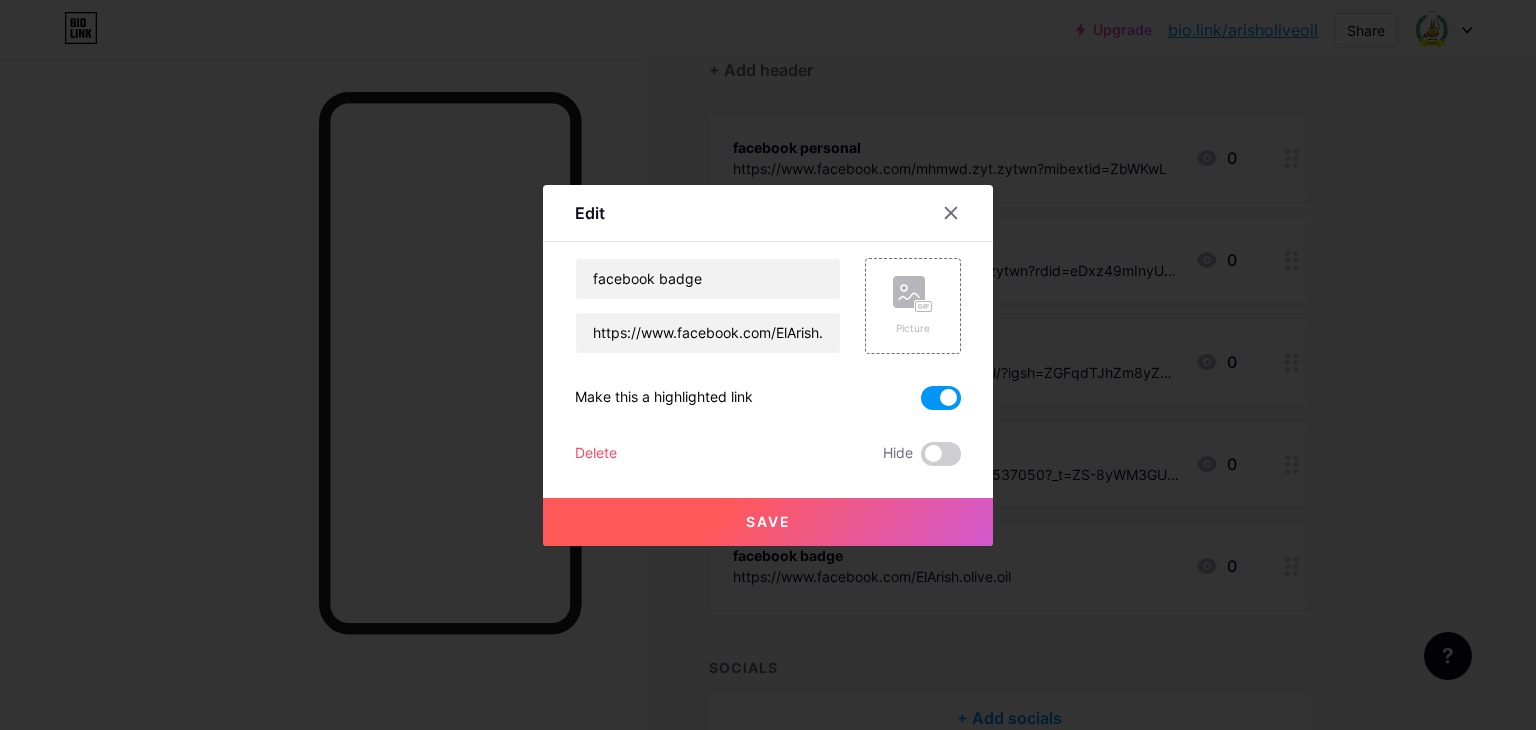 click on "Save" at bounding box center (768, 522) 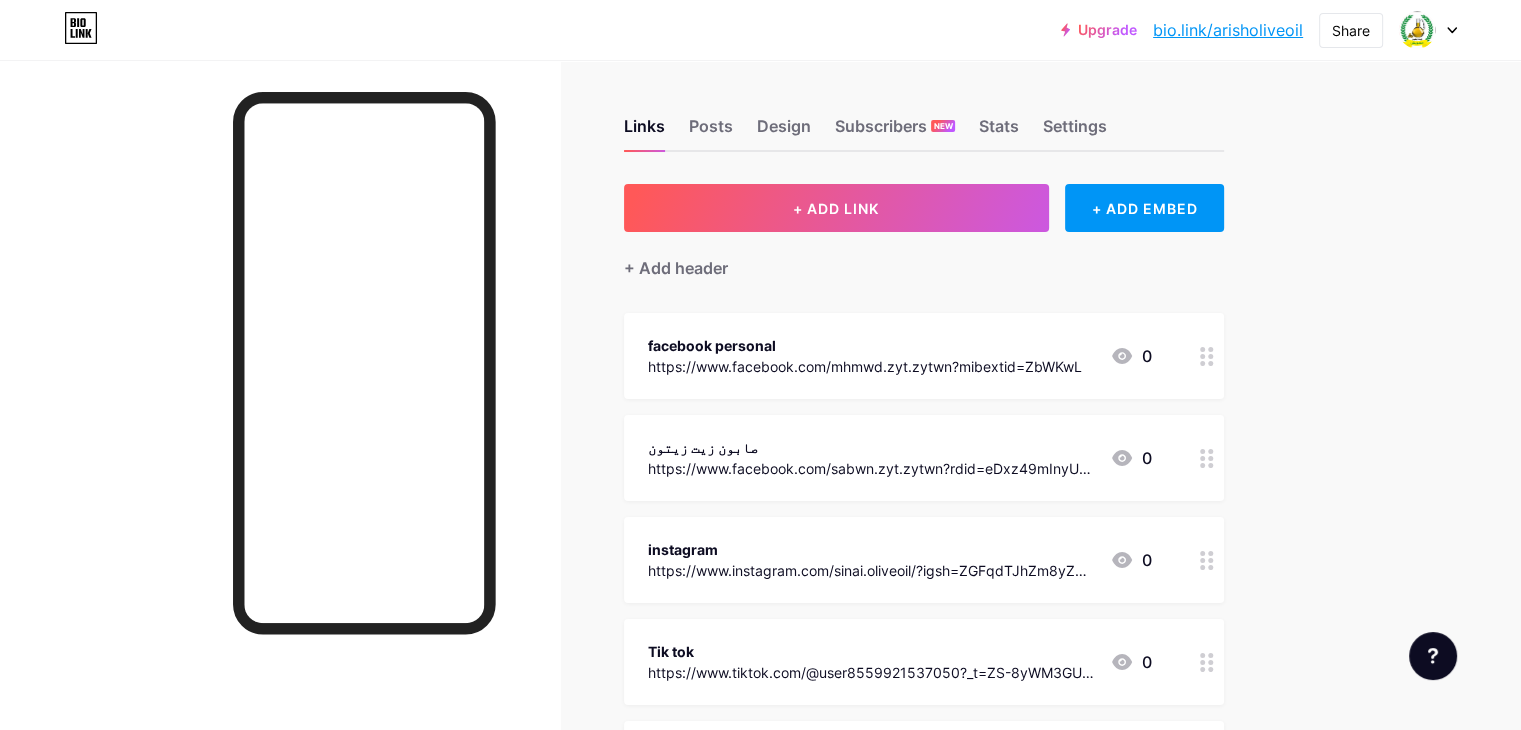 scroll, scrollTop: 0, scrollLeft: 0, axis: both 